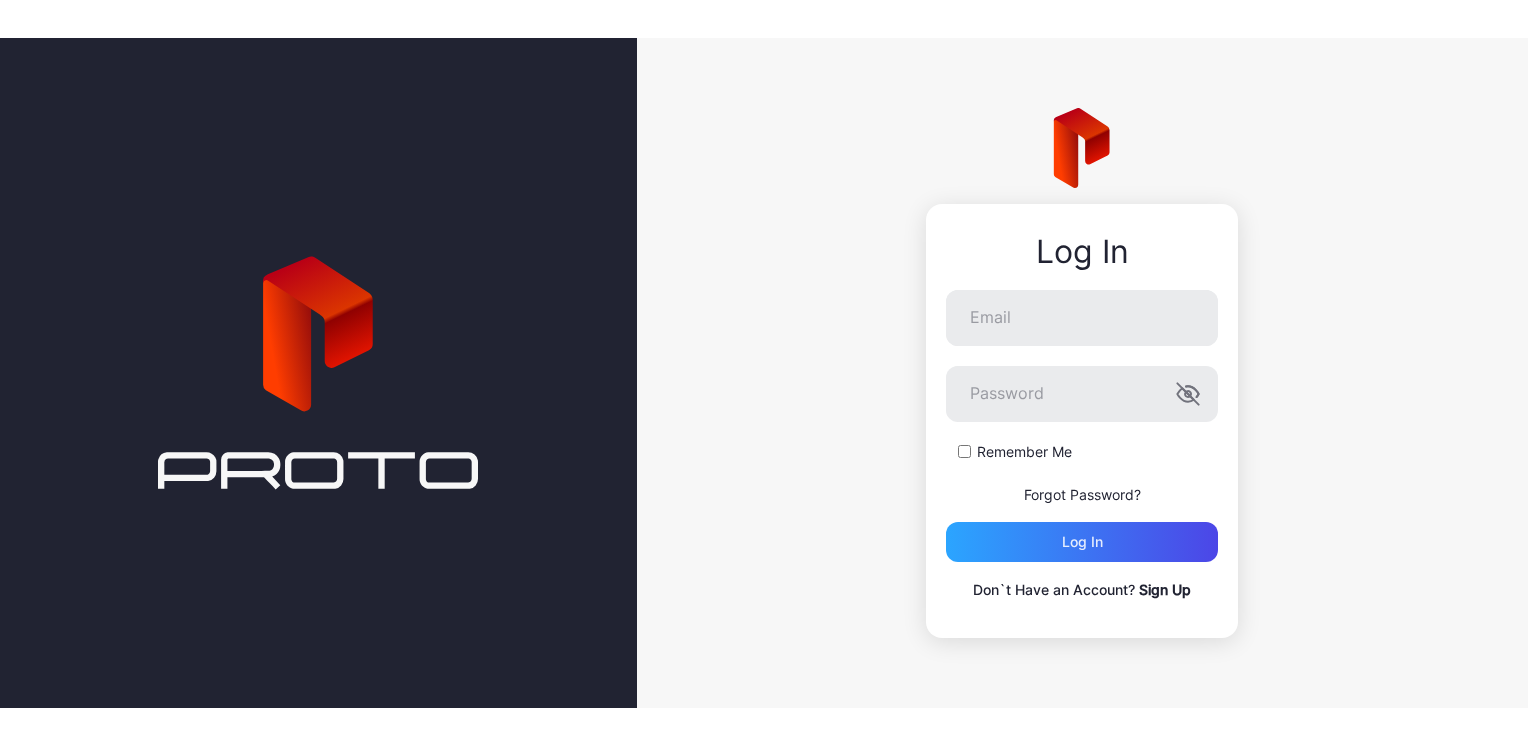 scroll, scrollTop: 0, scrollLeft: 0, axis: both 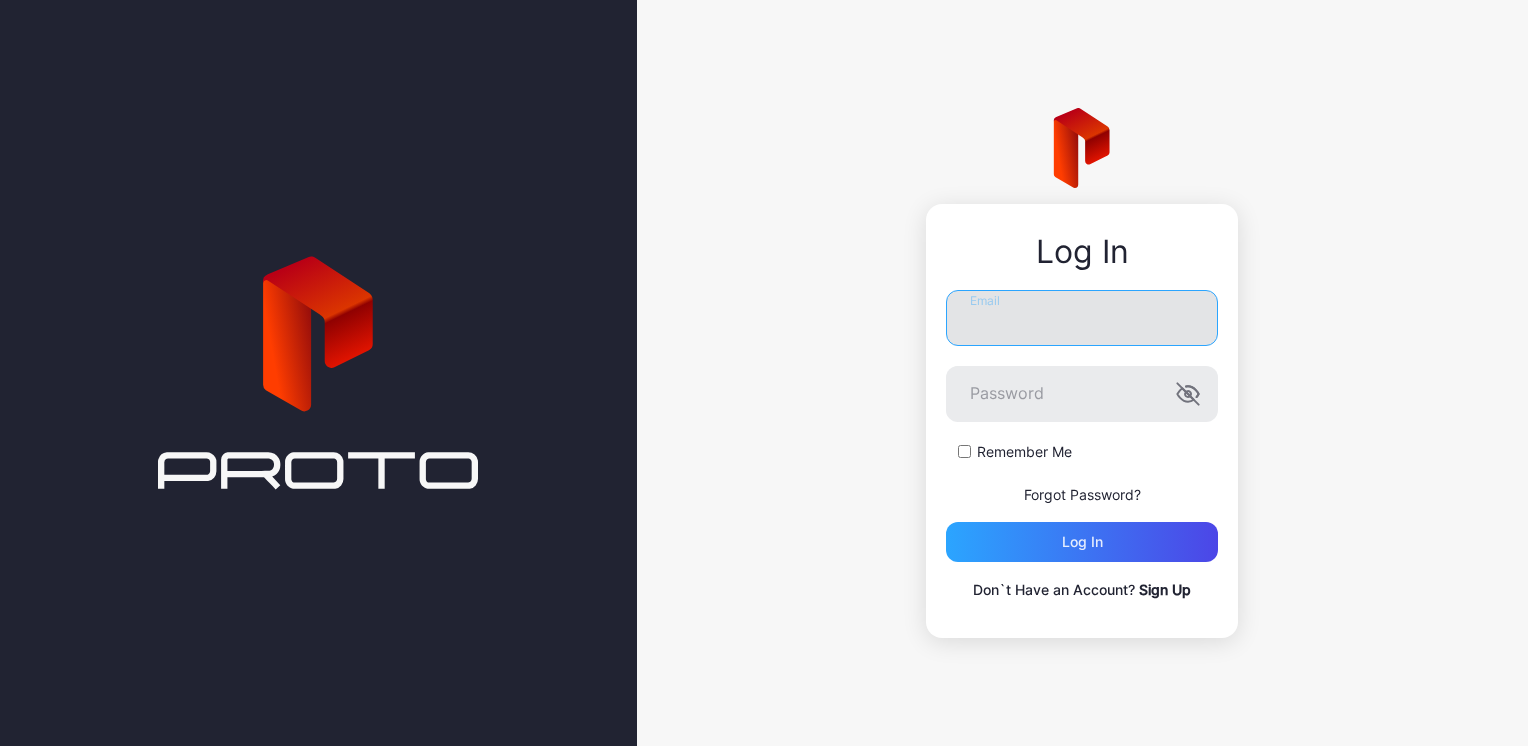 click on "Email" at bounding box center (1082, 318) 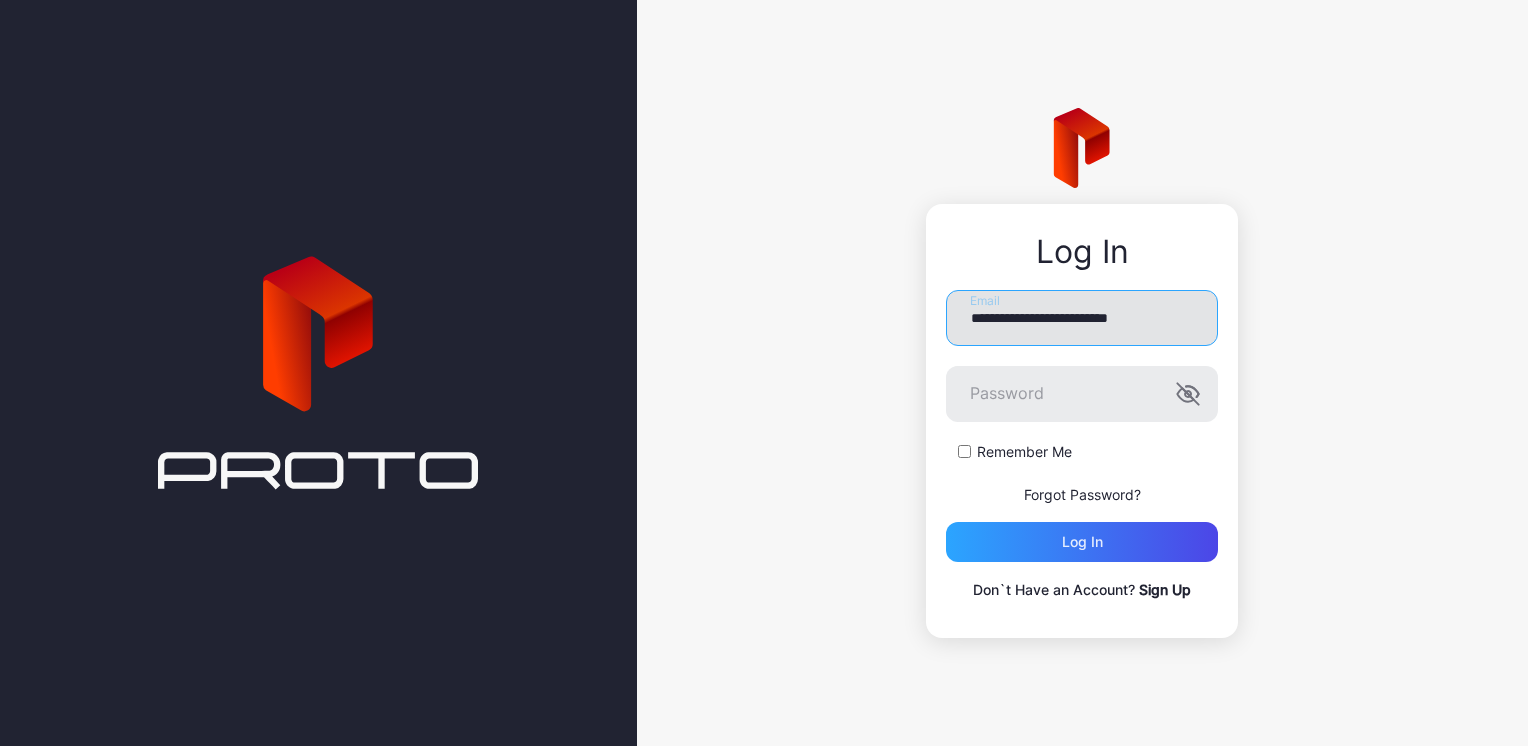 type on "**********" 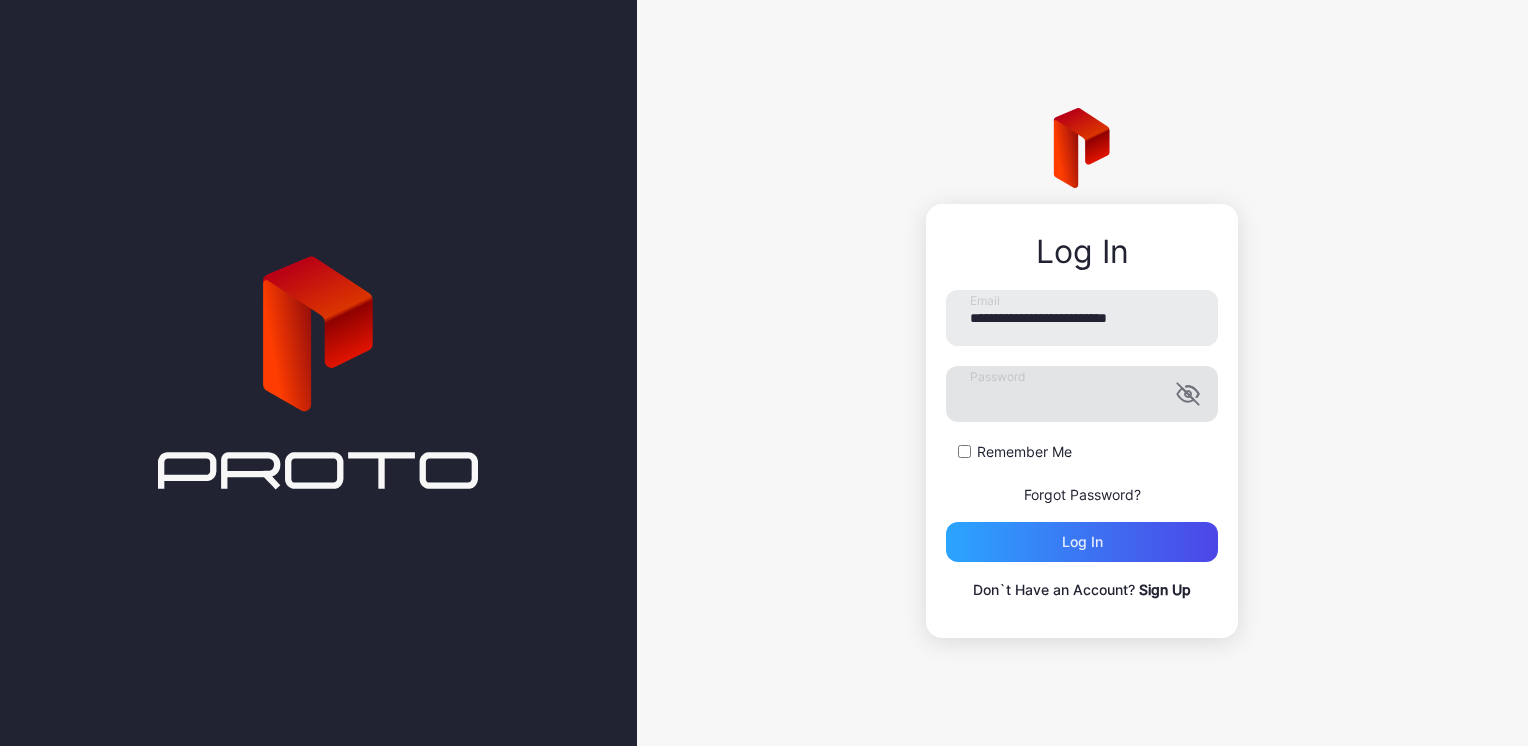click at bounding box center [1188, 394] 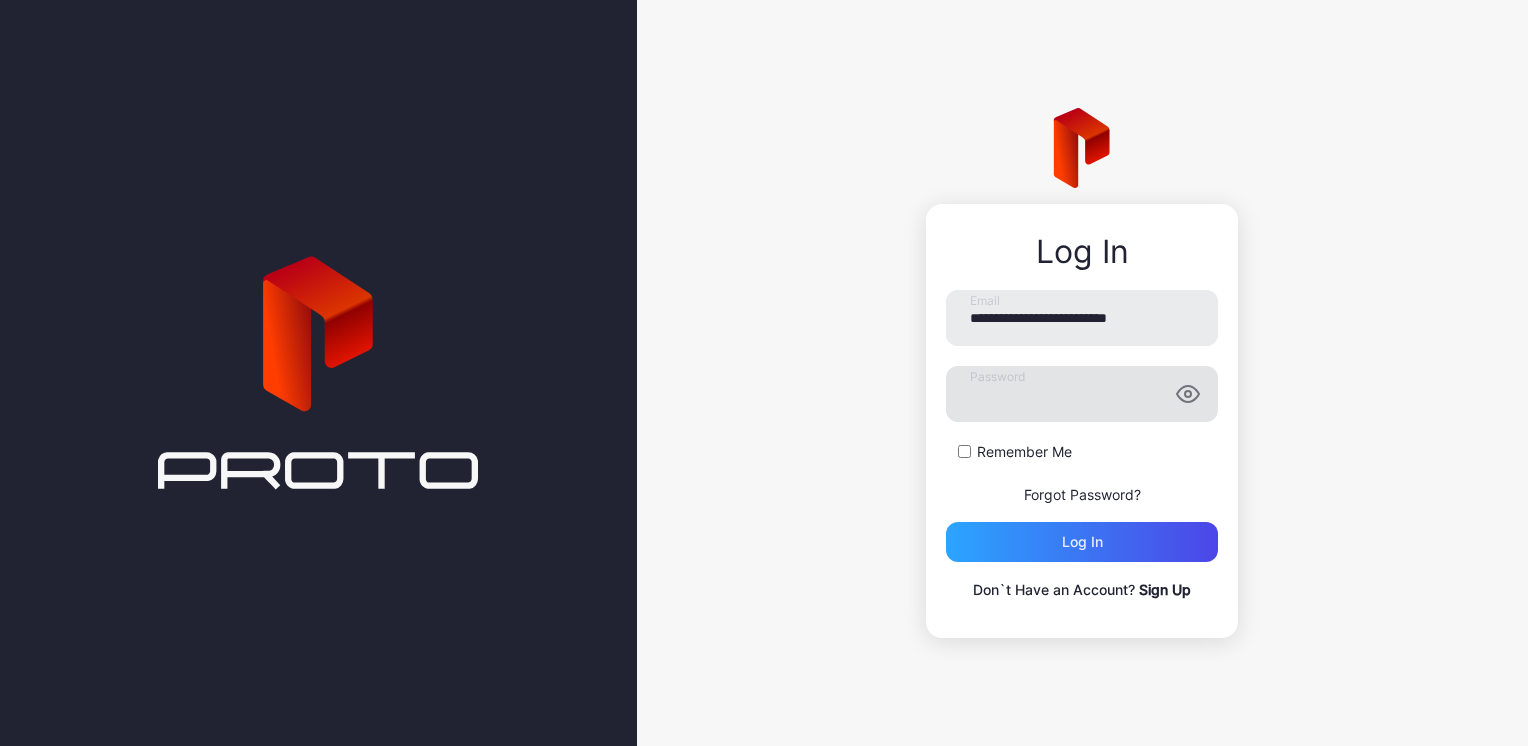 click at bounding box center (1188, 394) 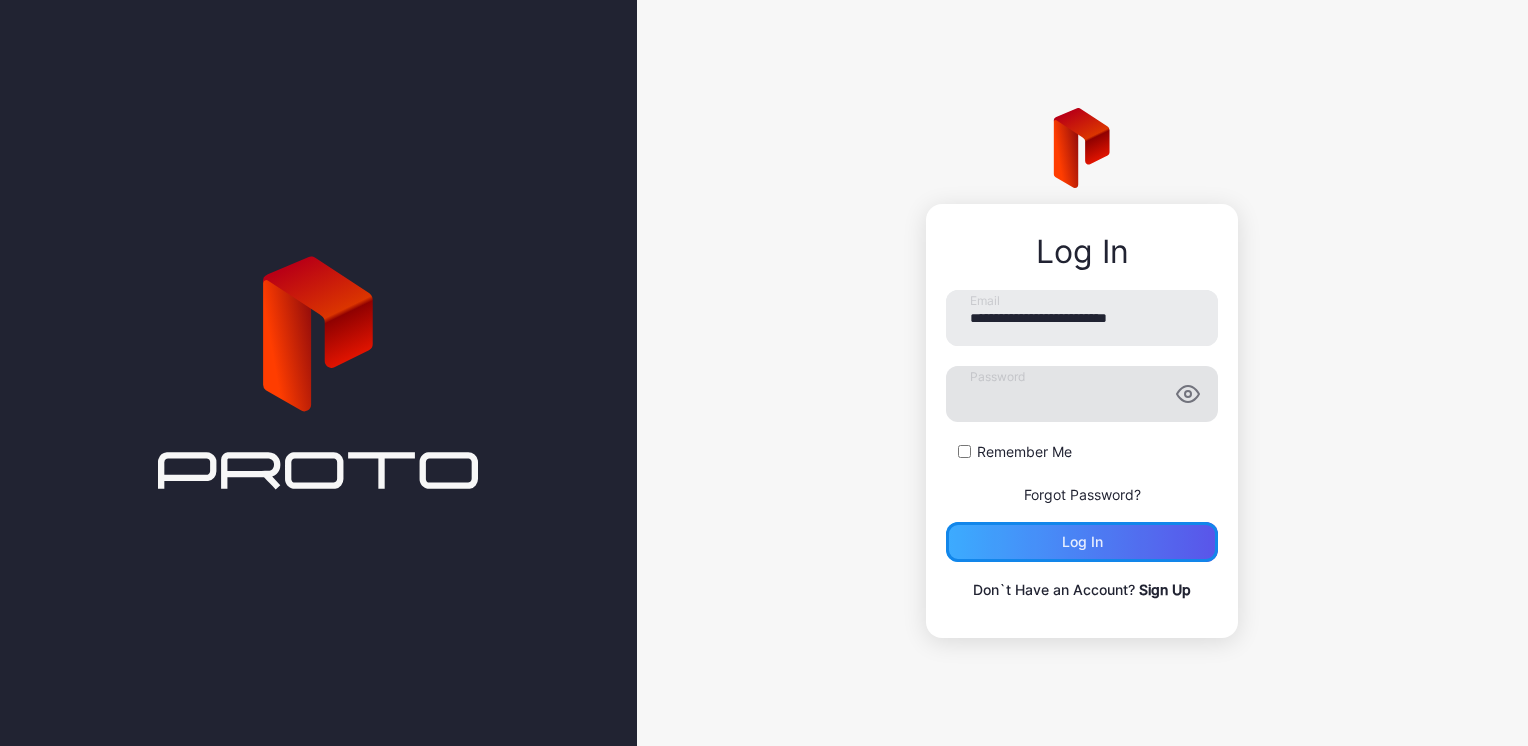 click on "Log in" at bounding box center (1082, 542) 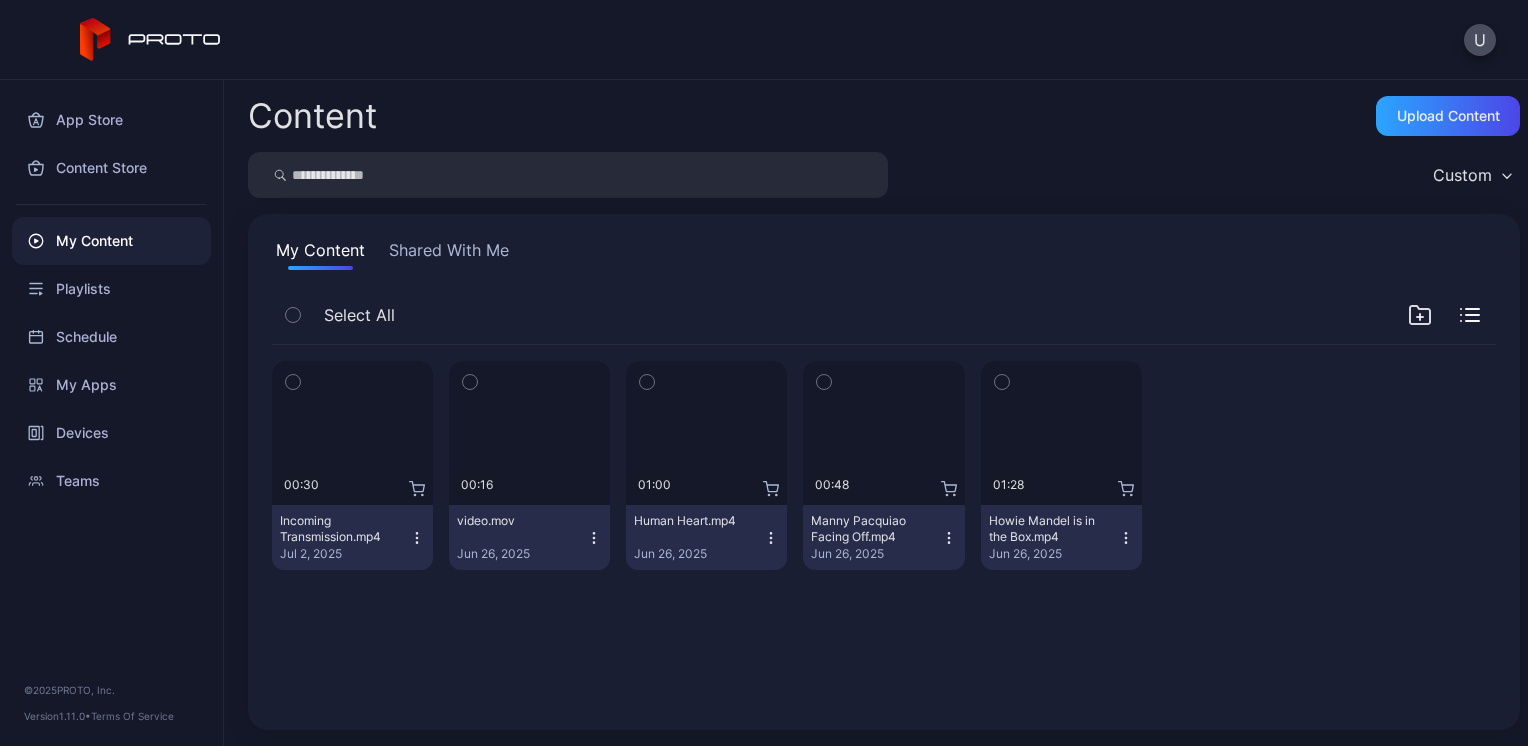 click at bounding box center [1420, 315] 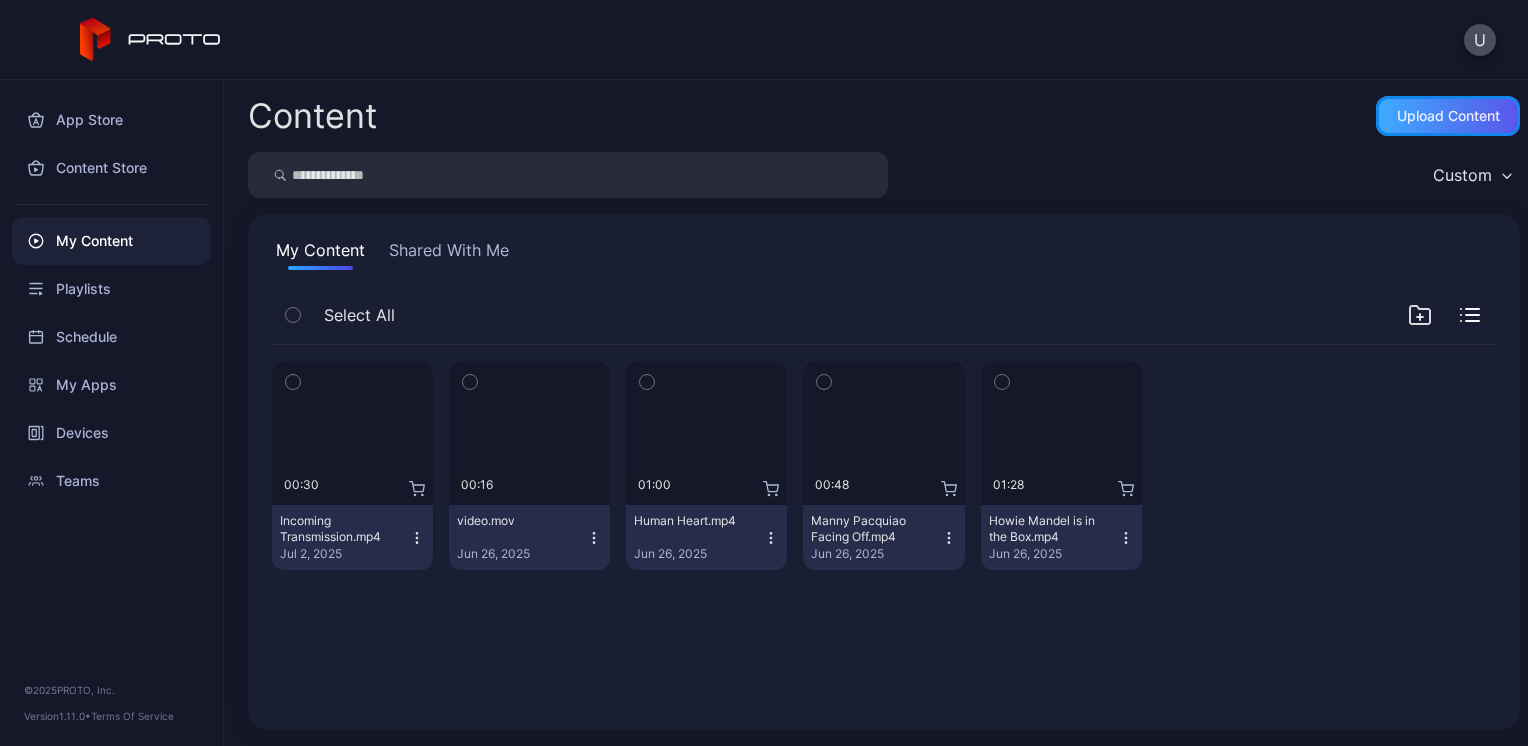 click on "Upload Content" at bounding box center (1448, 116) 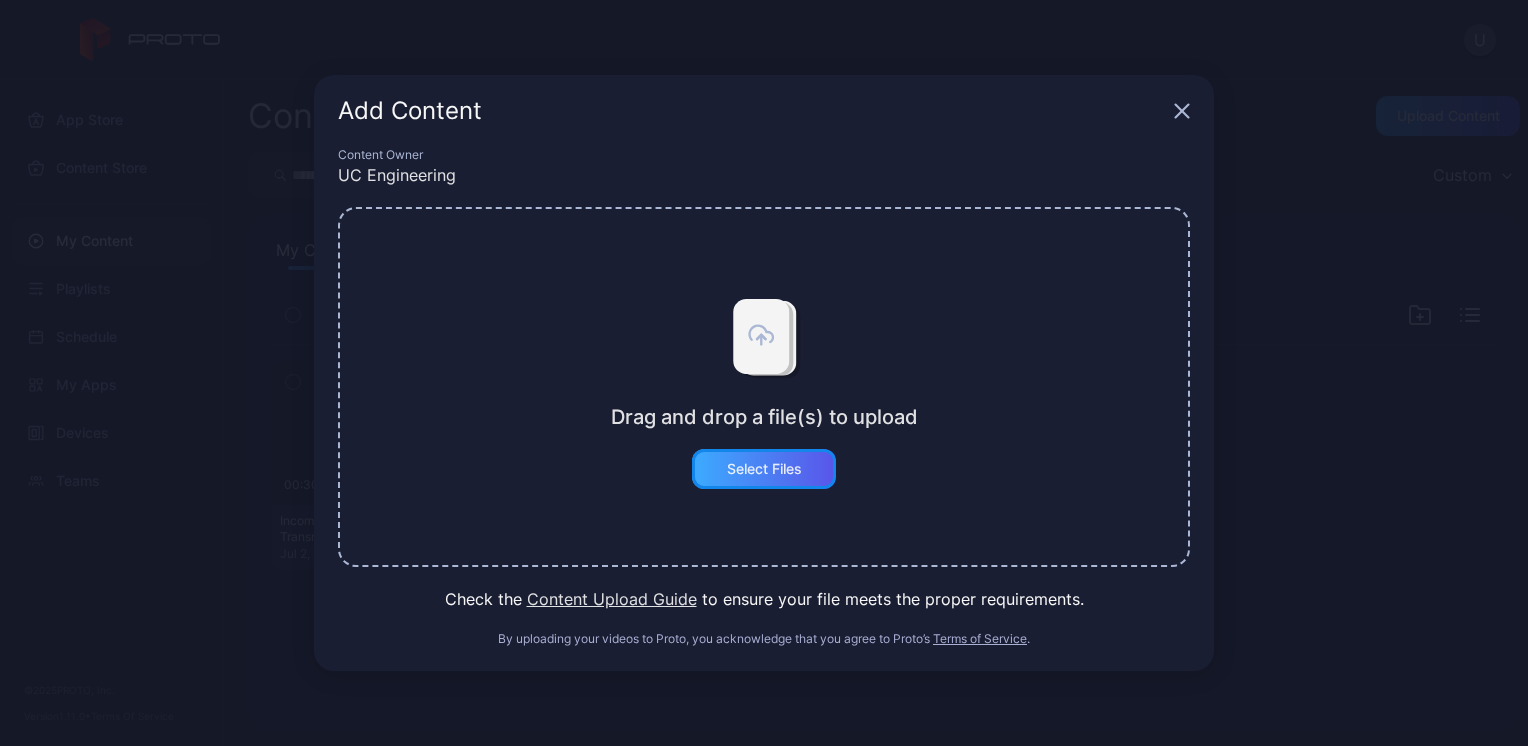 click on "Select Files" at bounding box center [764, 469] 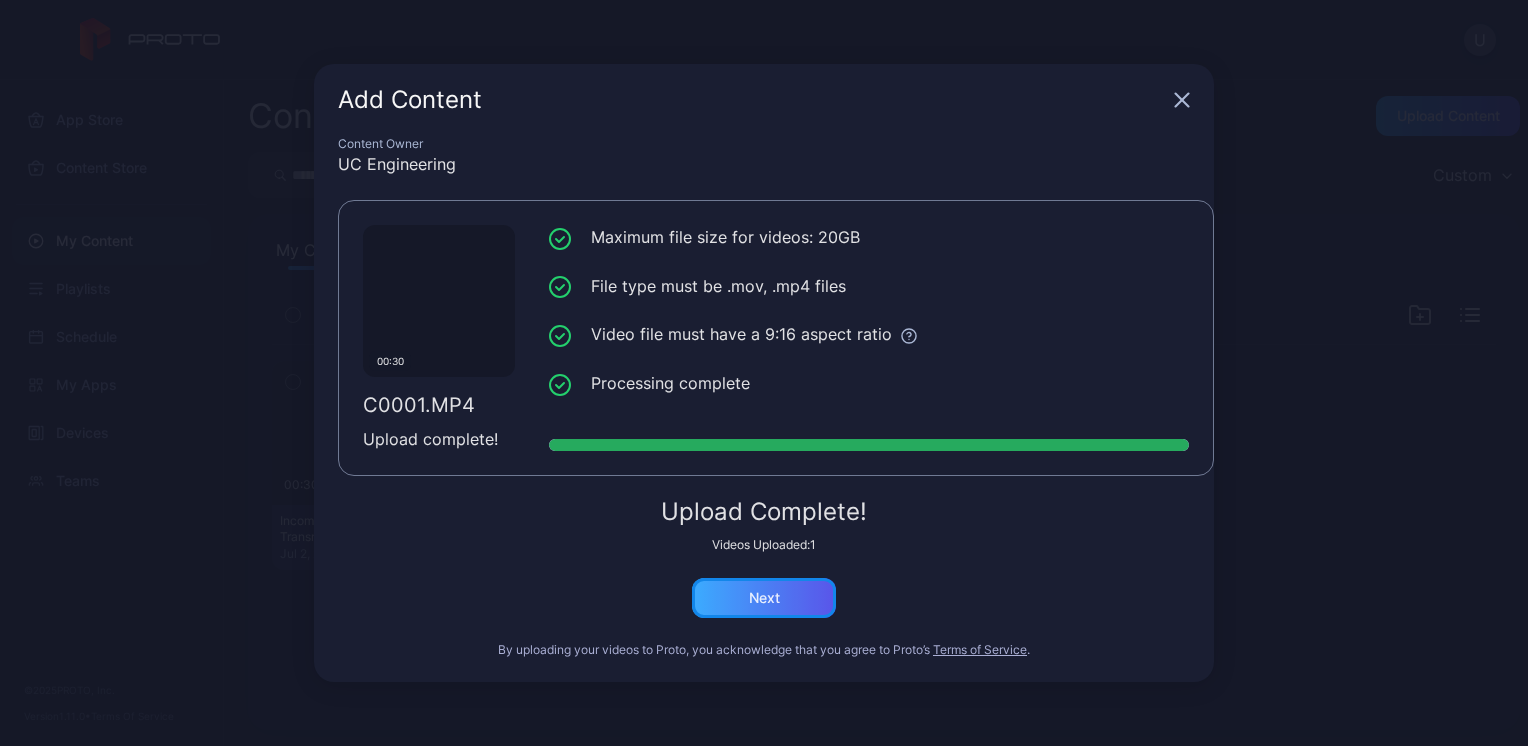 click on "Next" at bounding box center (764, 598) 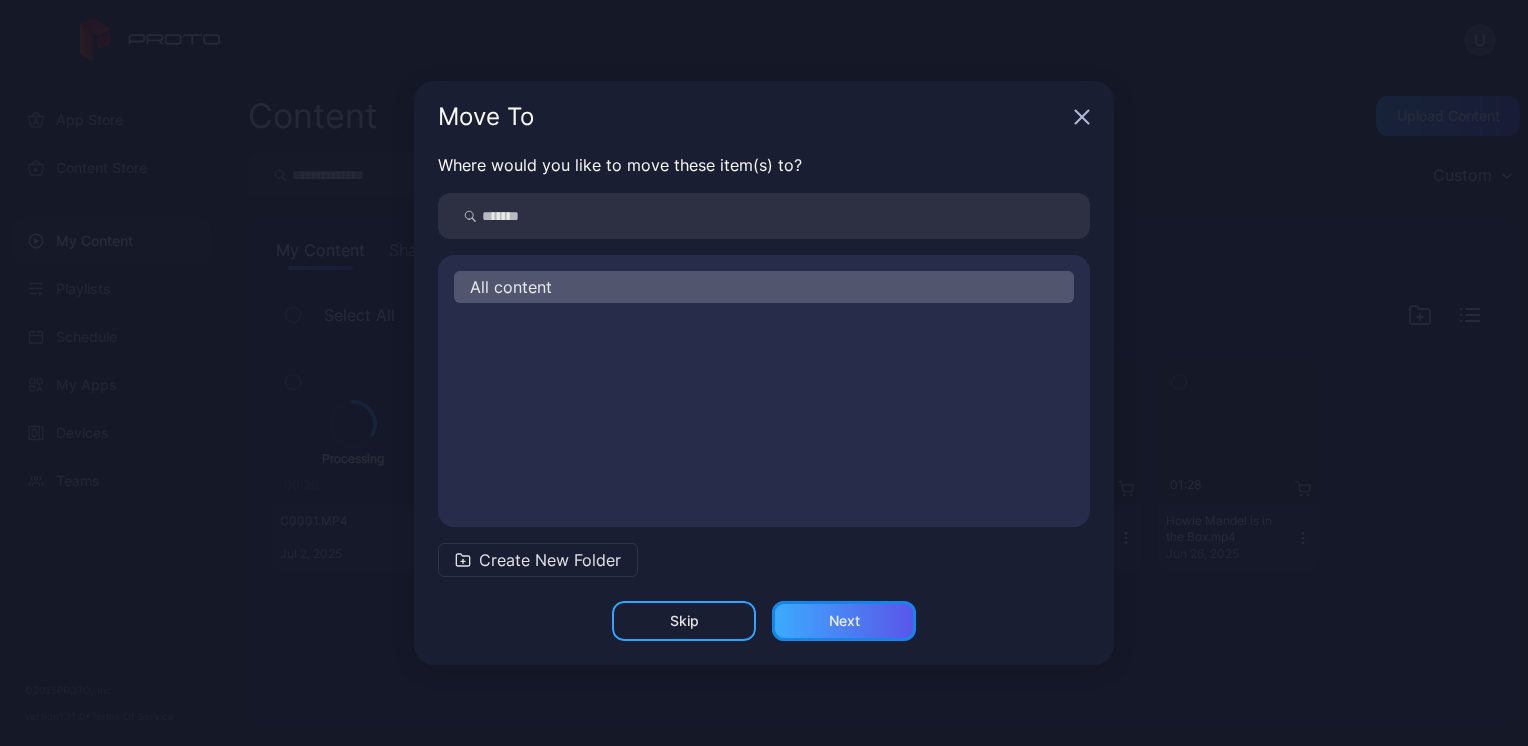 click on "Next" at bounding box center [684, 621] 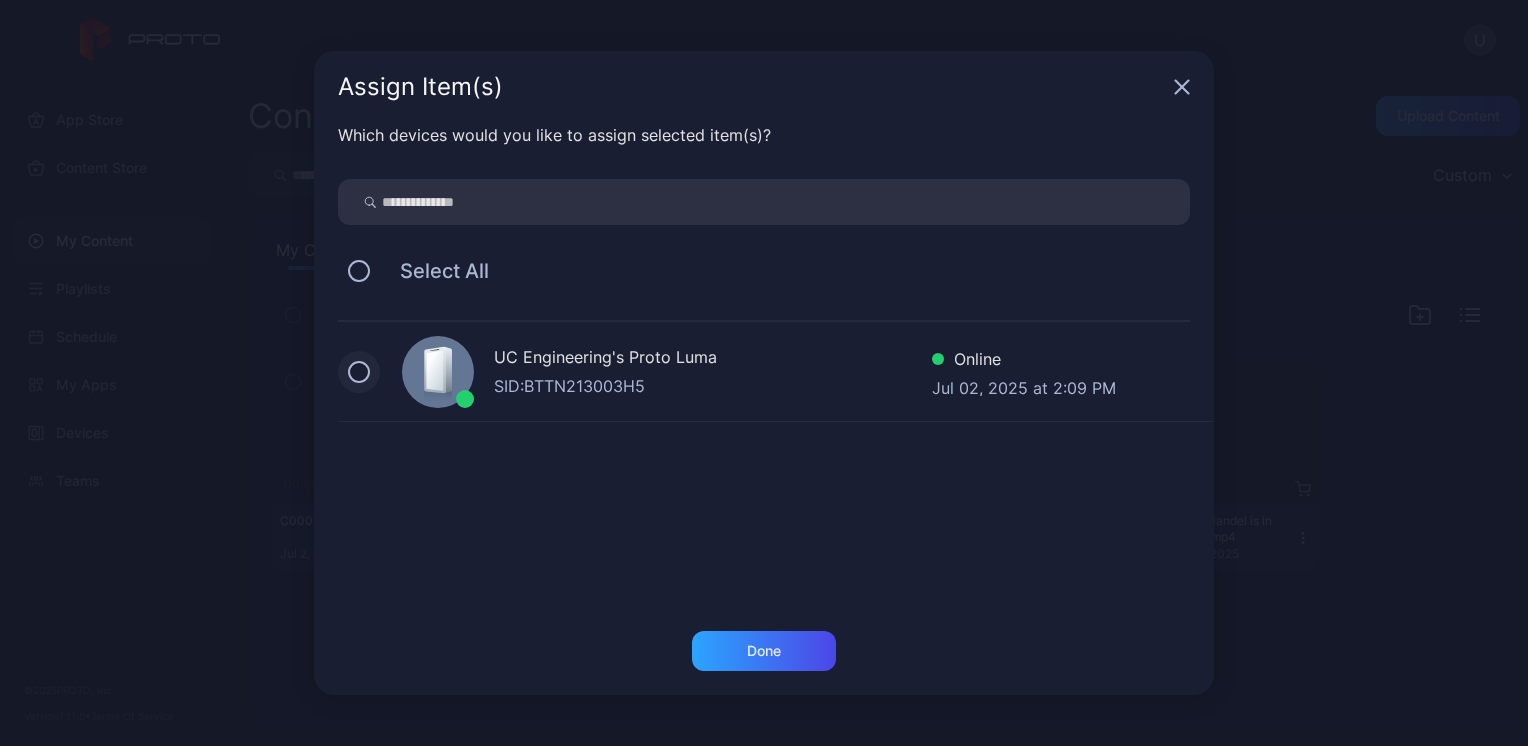 click at bounding box center (359, 372) 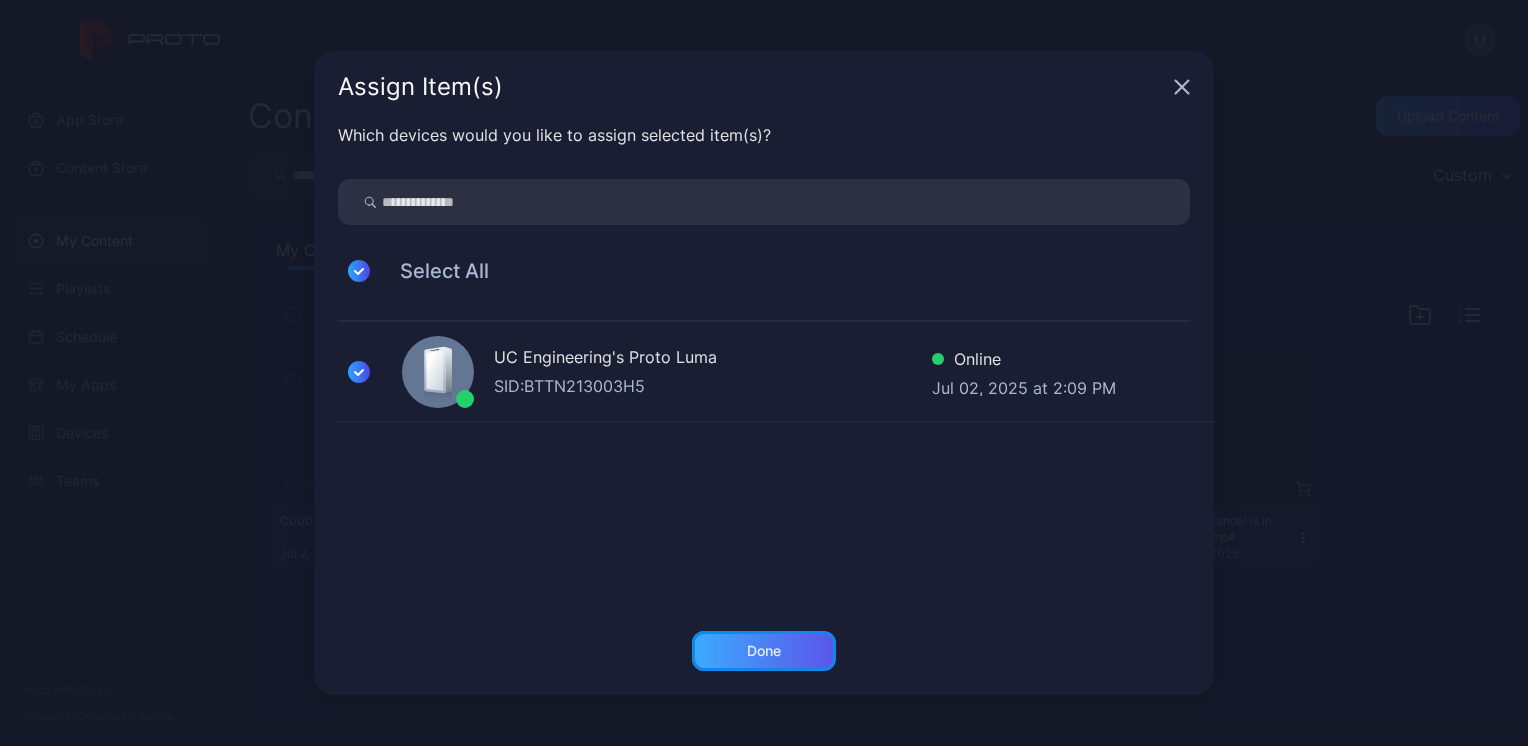 click on "Done" at bounding box center (764, 651) 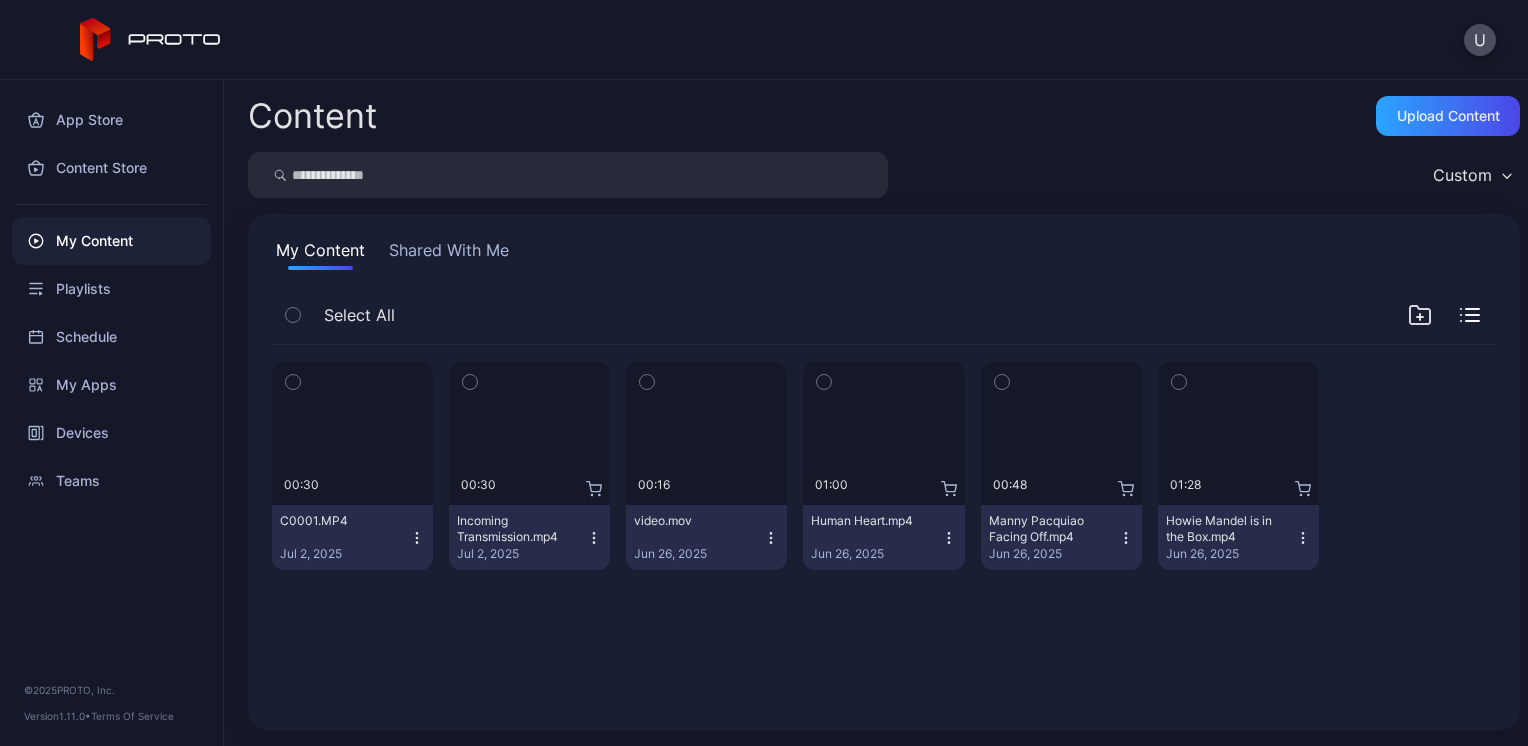 click at bounding box center (1420, 315) 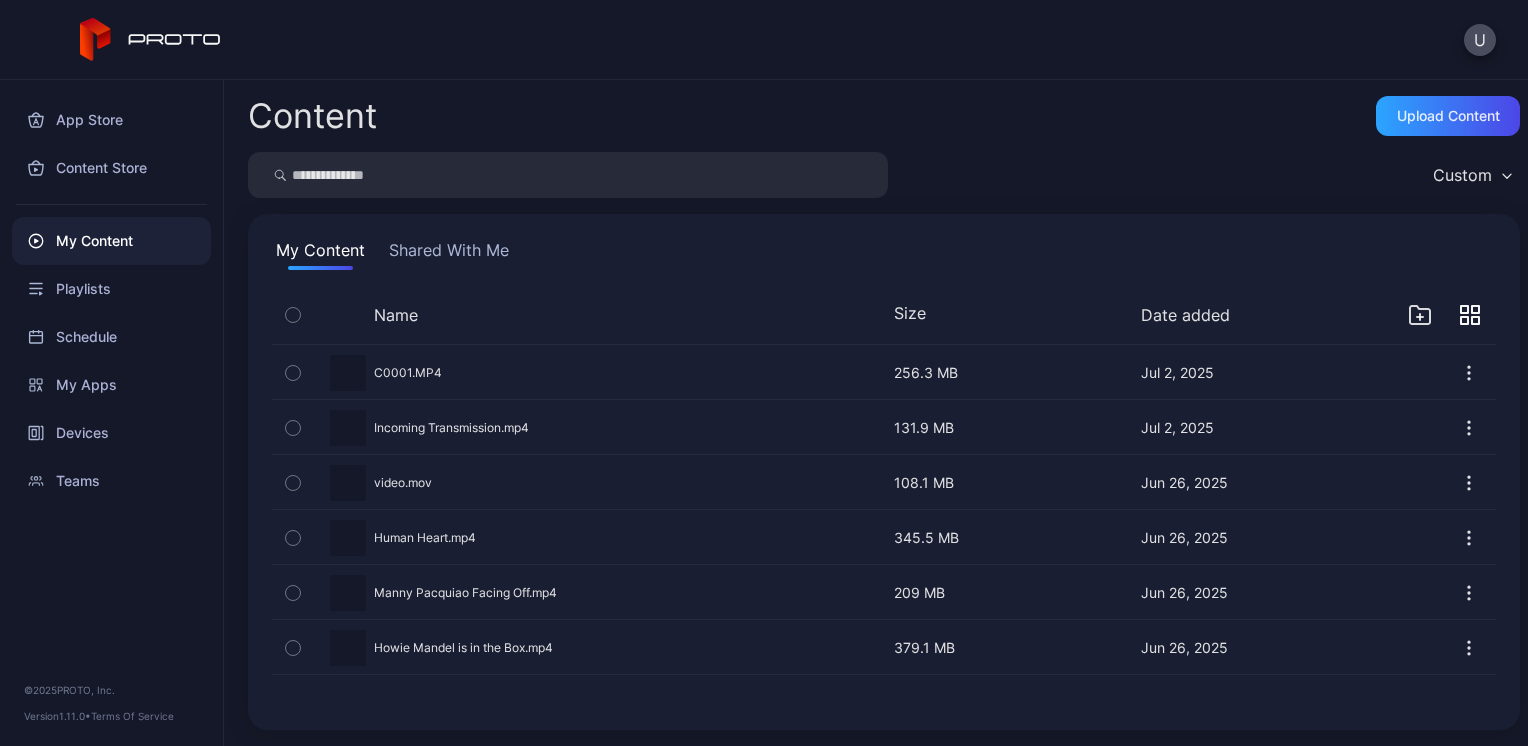 click on "U" at bounding box center (764, 40) 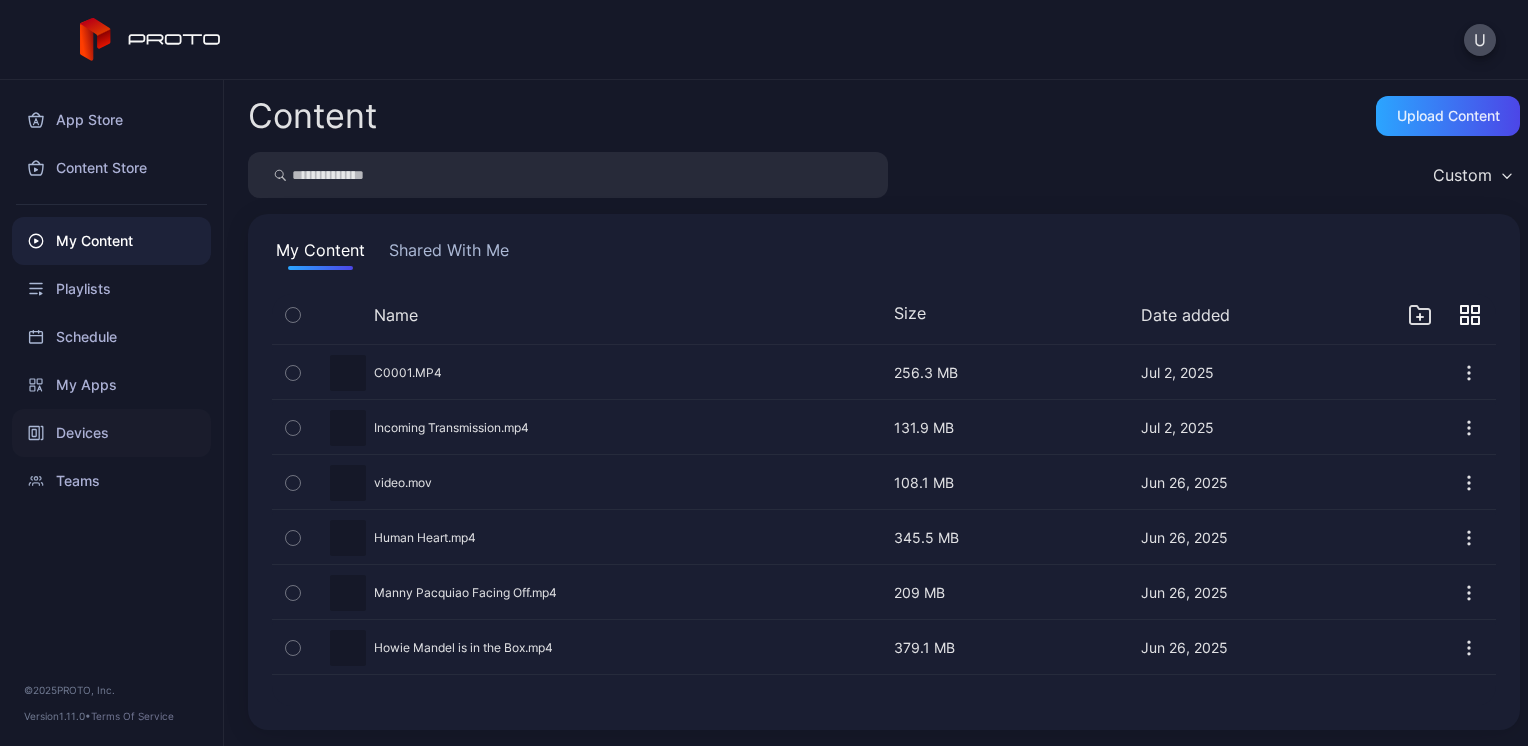 click on "Devices" at bounding box center [111, 433] 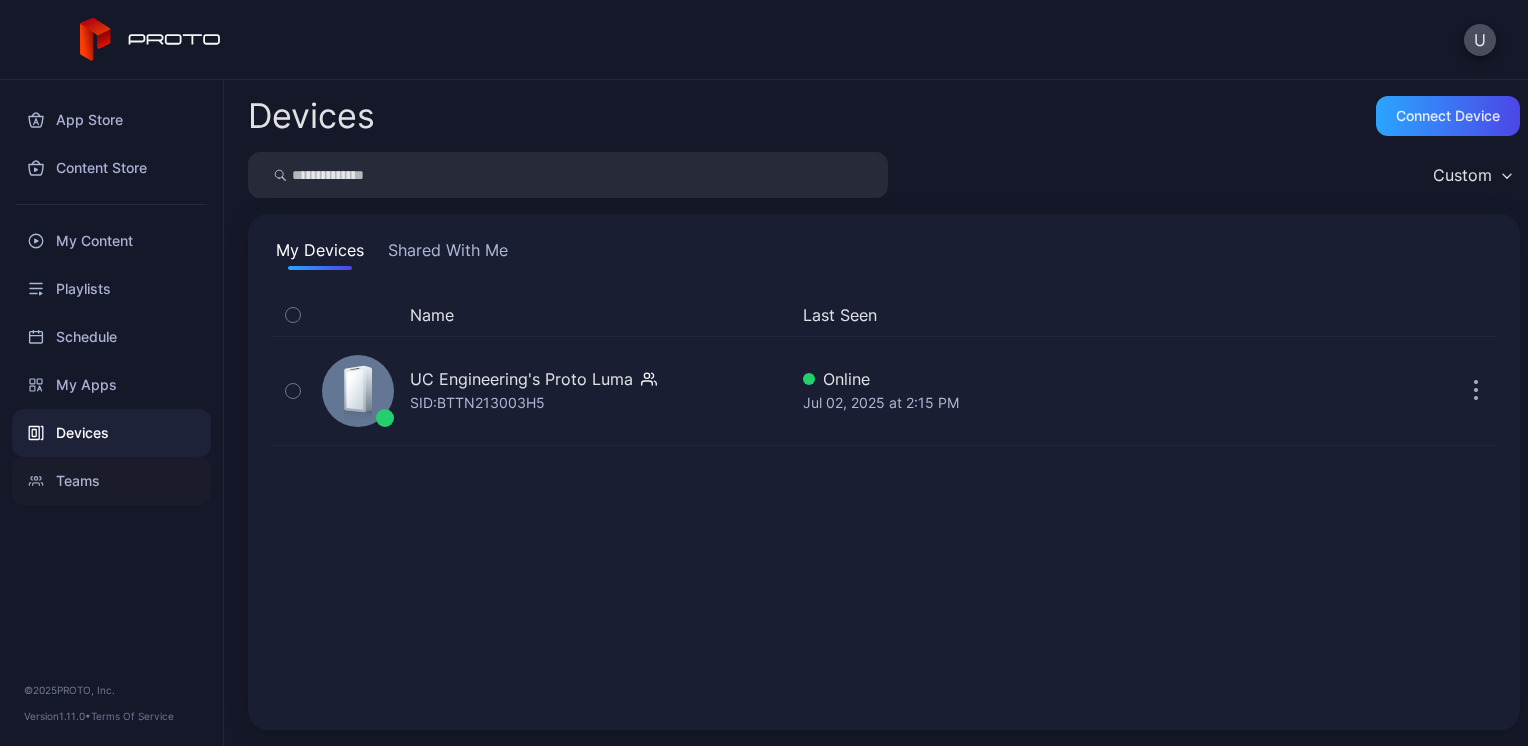 click on "Teams" at bounding box center (111, 481) 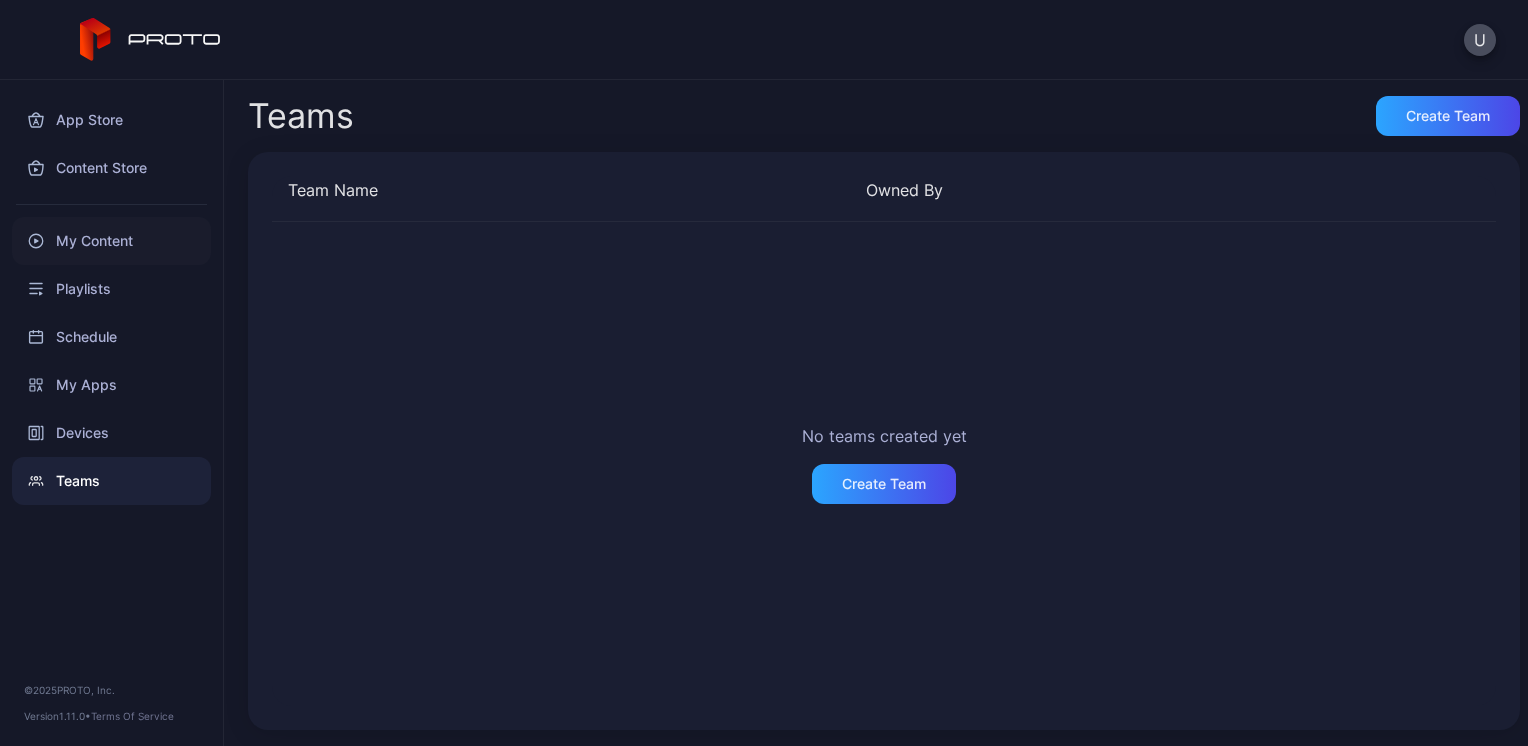 click on "My Content" at bounding box center [111, 241] 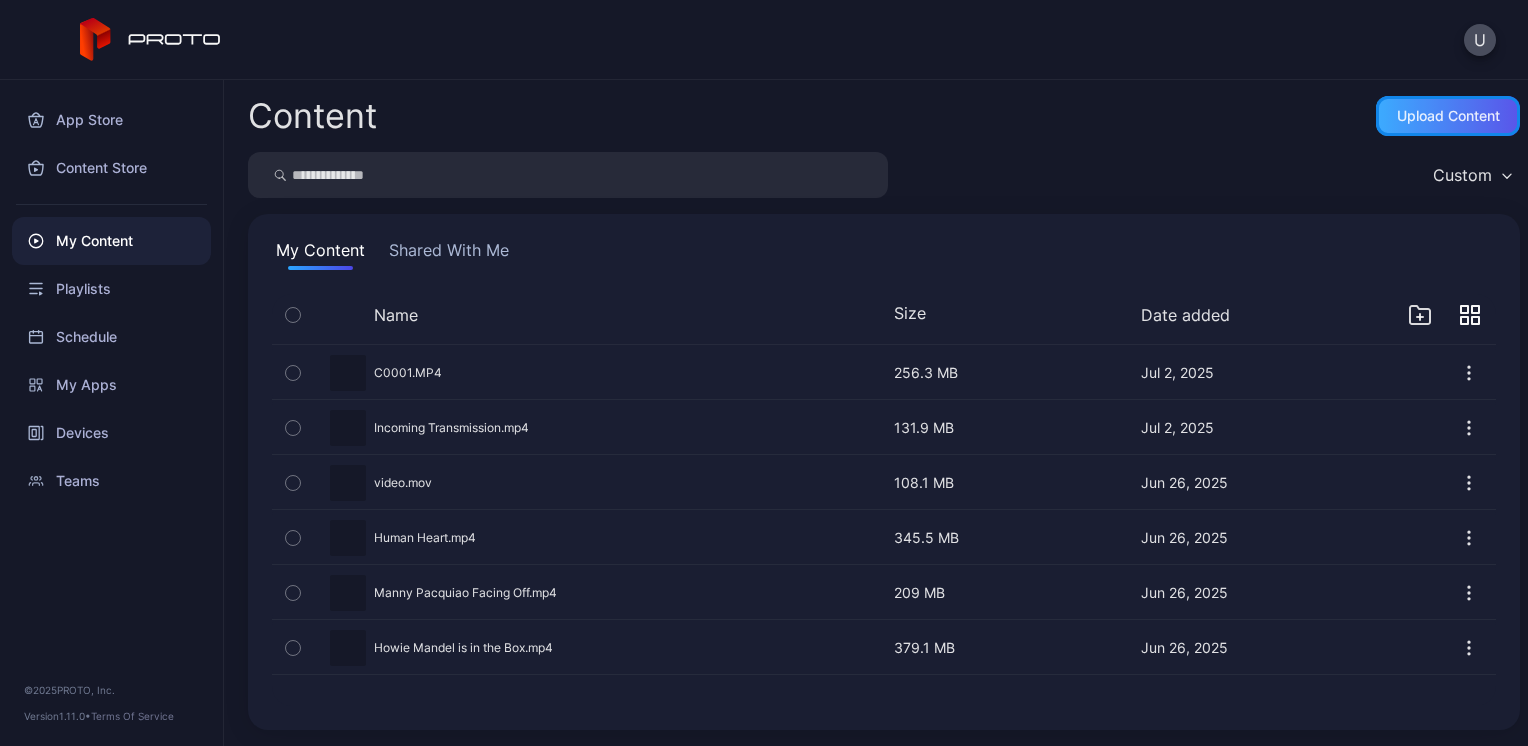 click on "Upload Content" at bounding box center (1448, 116) 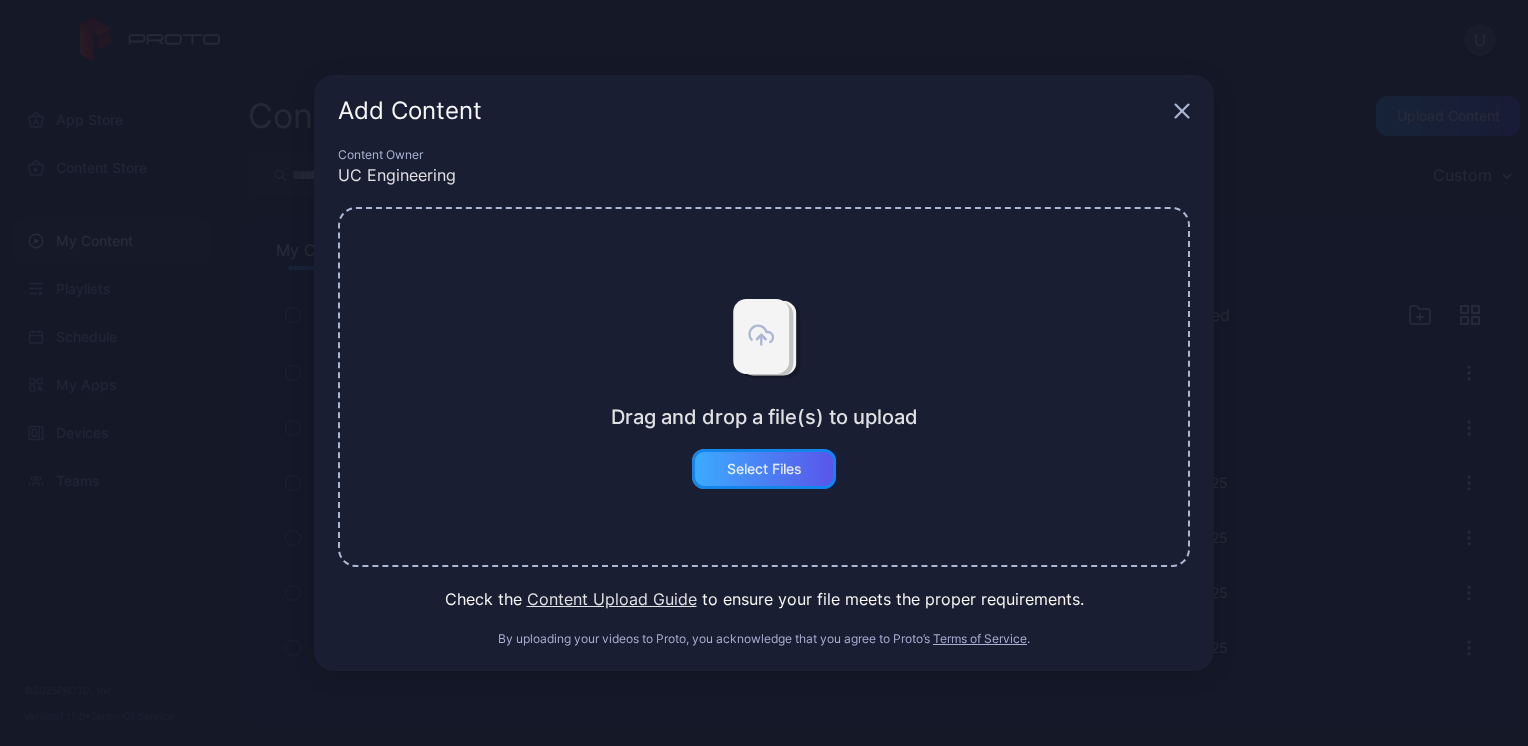 click on "Select Files" at bounding box center [764, 469] 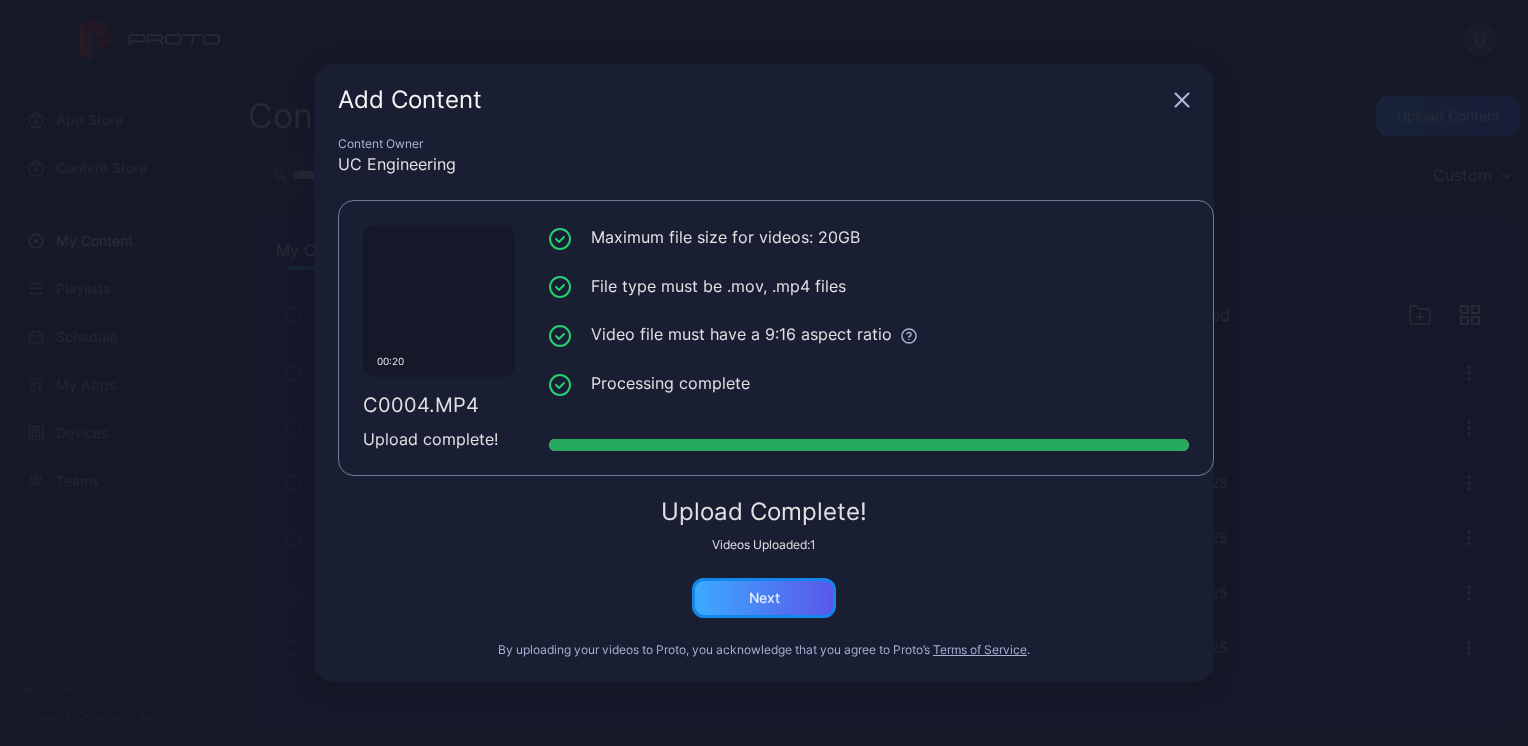click on "Next" at bounding box center [764, 598] 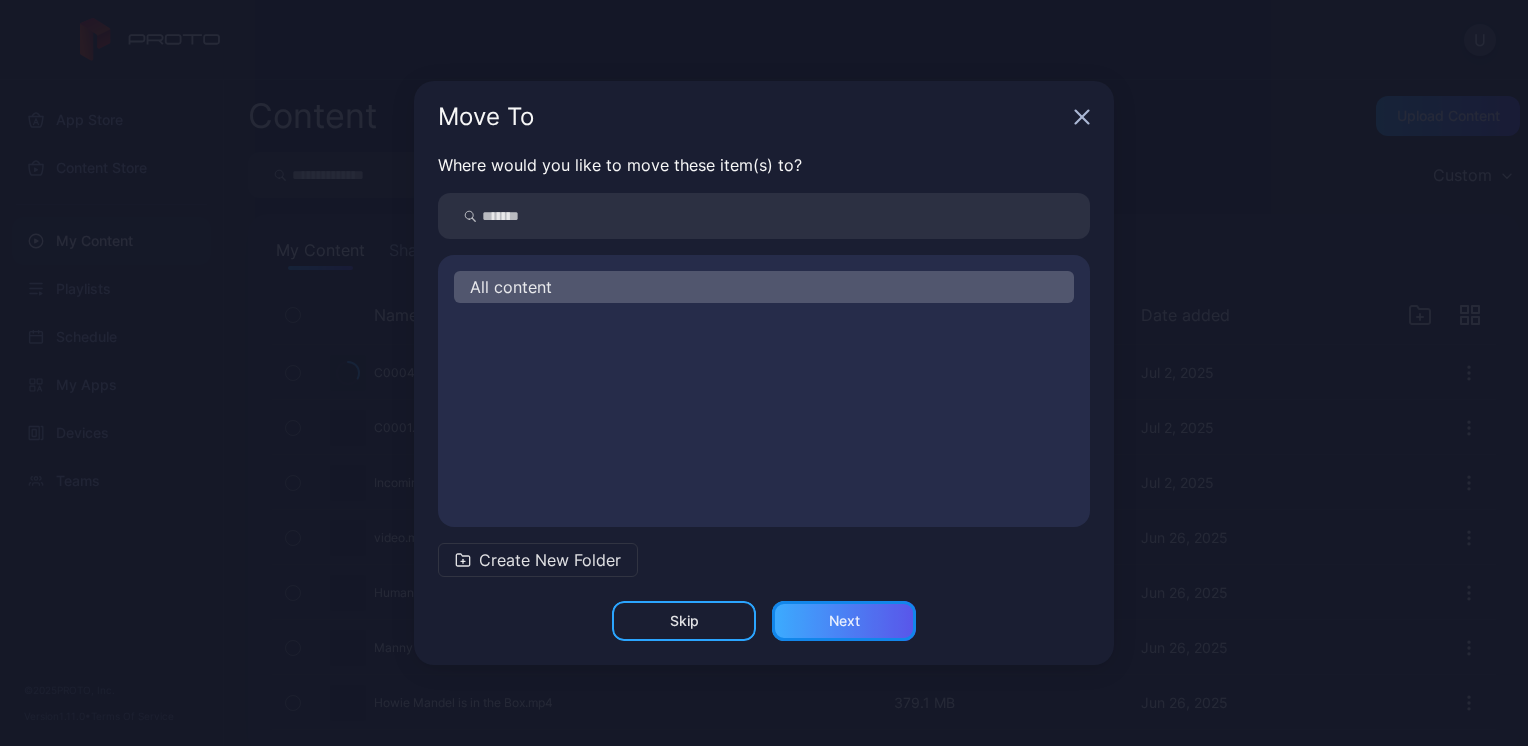 click on "Next" at bounding box center (684, 621) 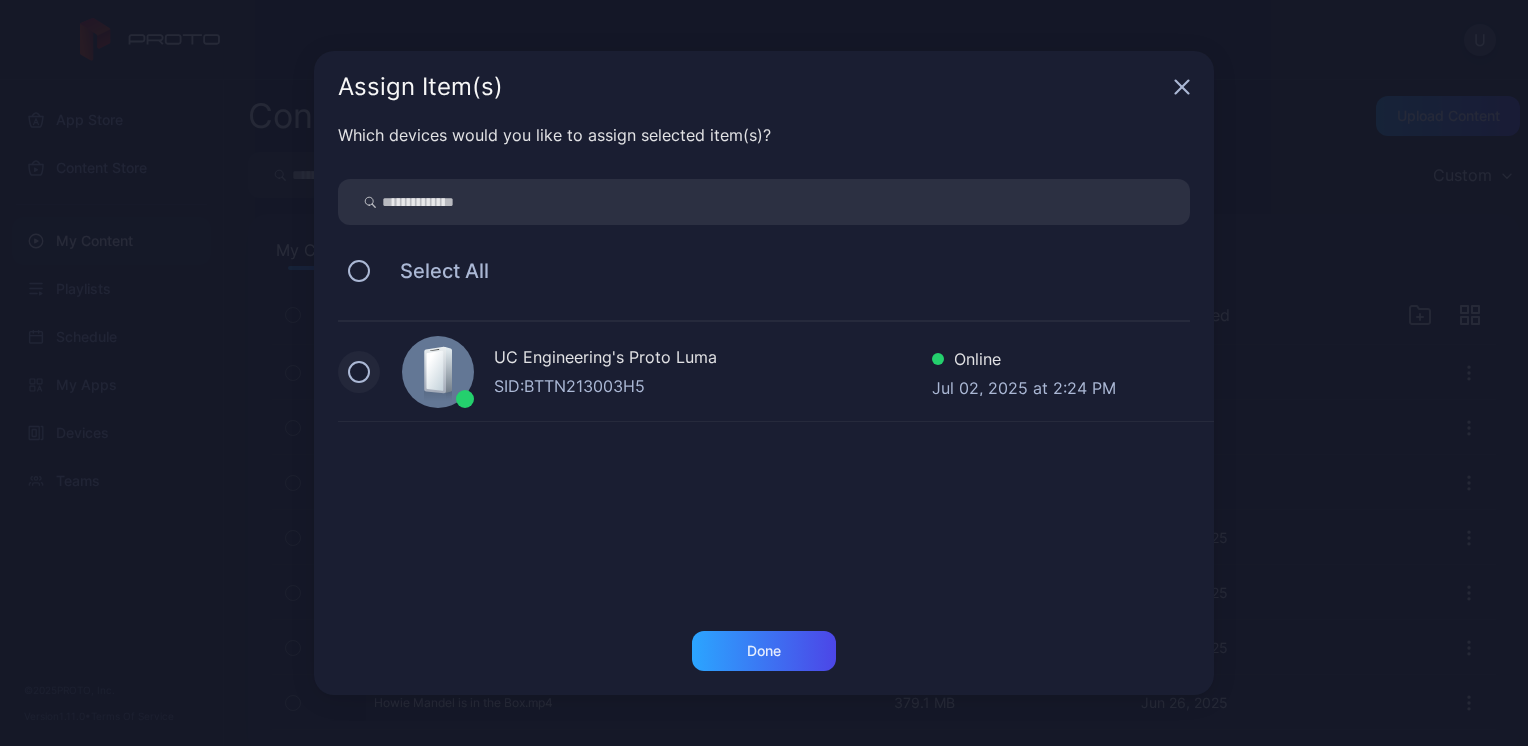 click at bounding box center (359, 372) 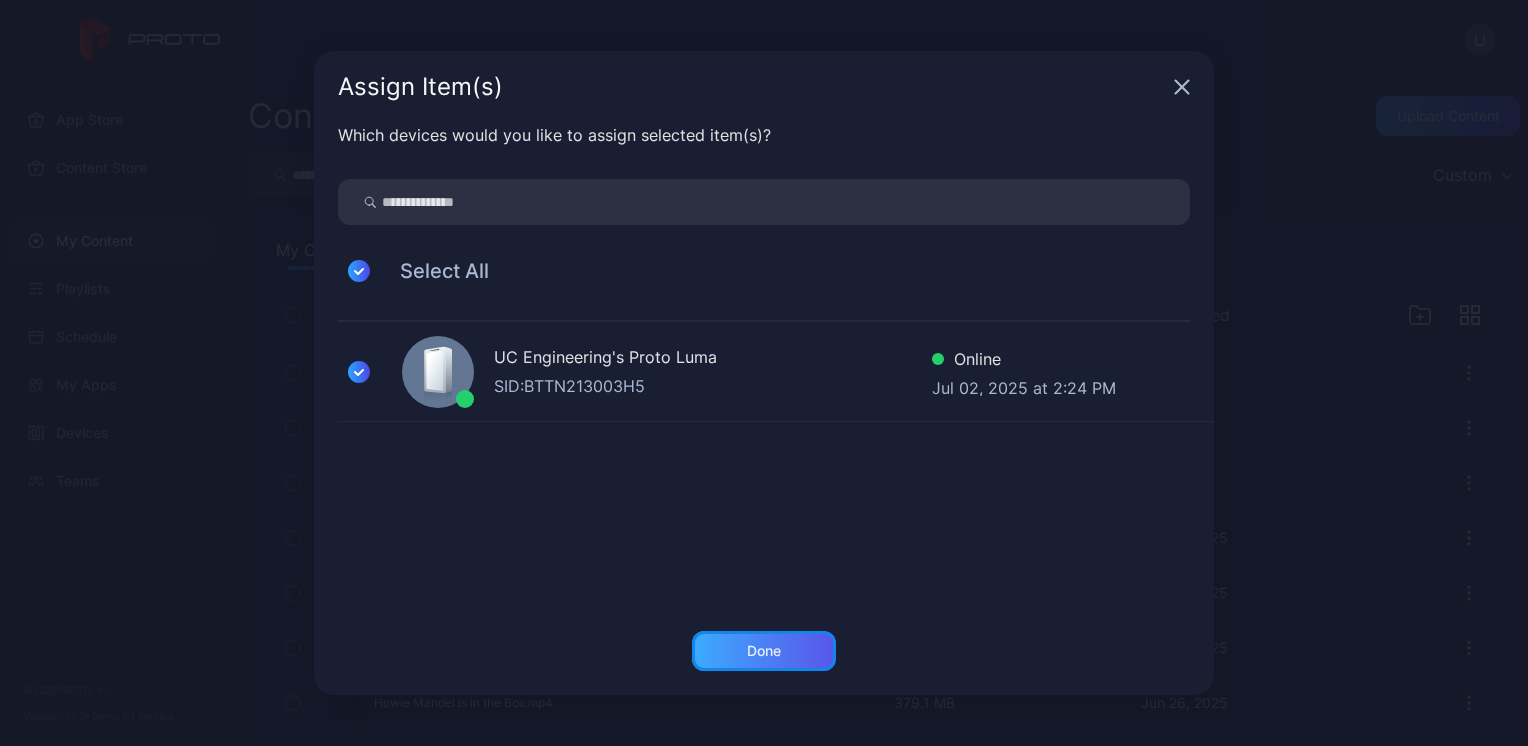 click on "Done" at bounding box center (764, 651) 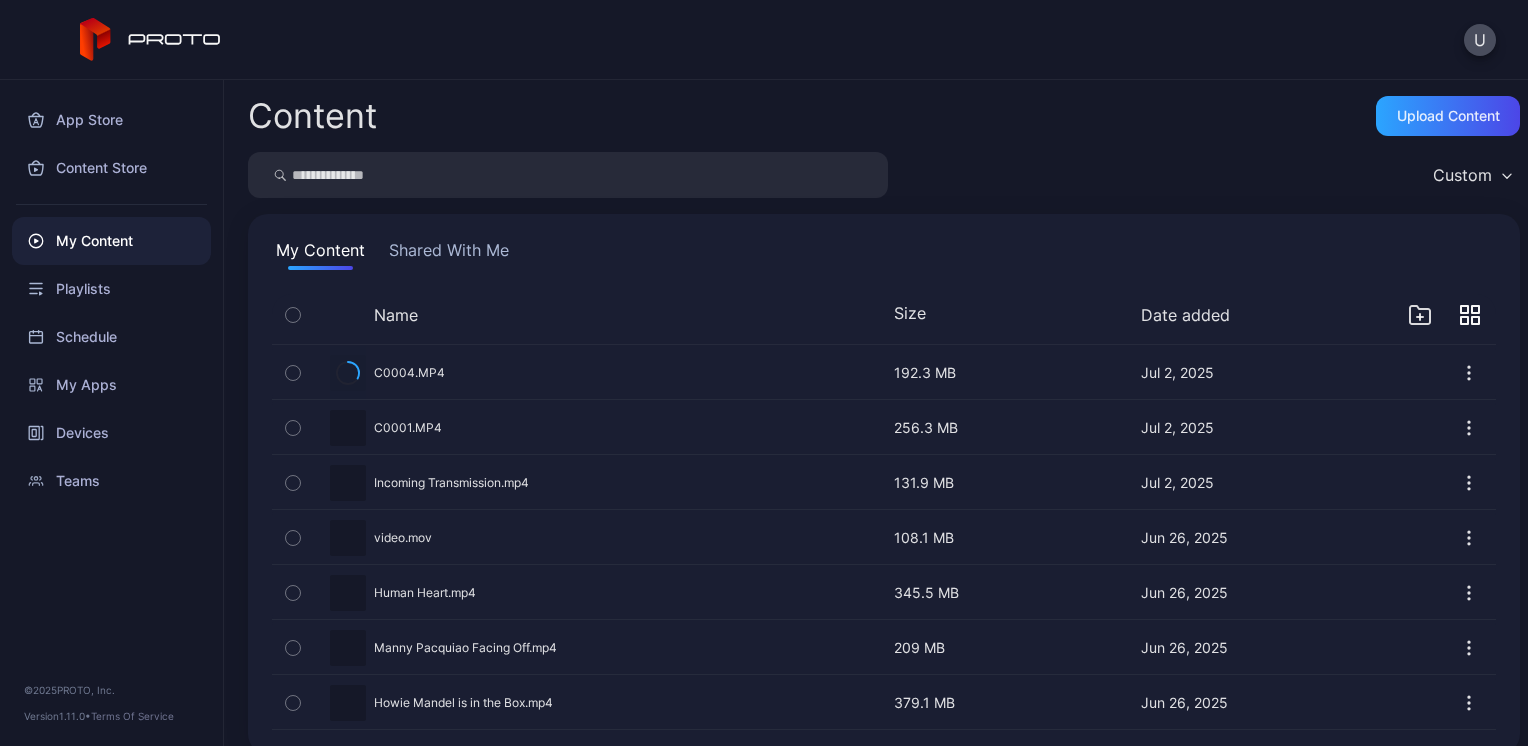 click at bounding box center [293, 373] 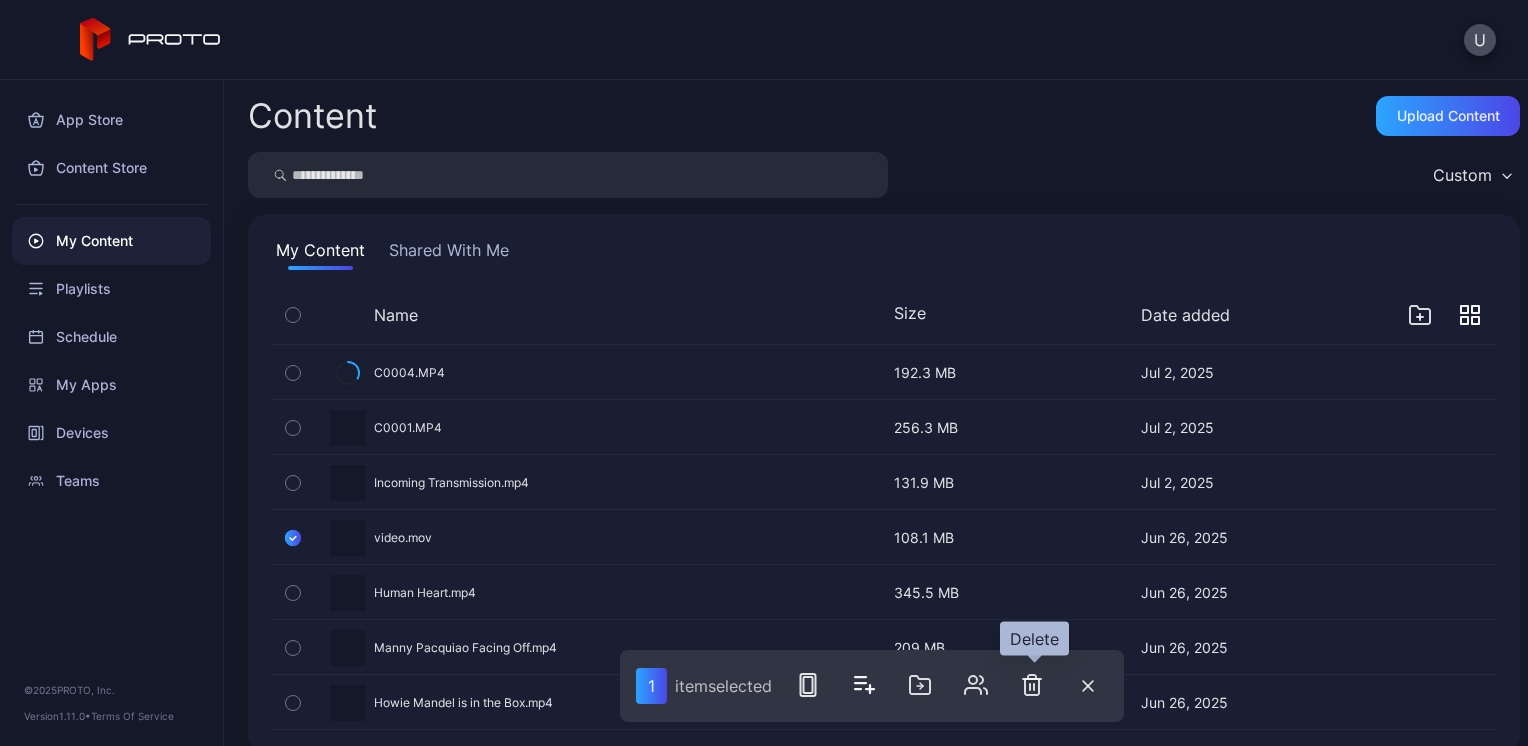 click at bounding box center [858, 689] 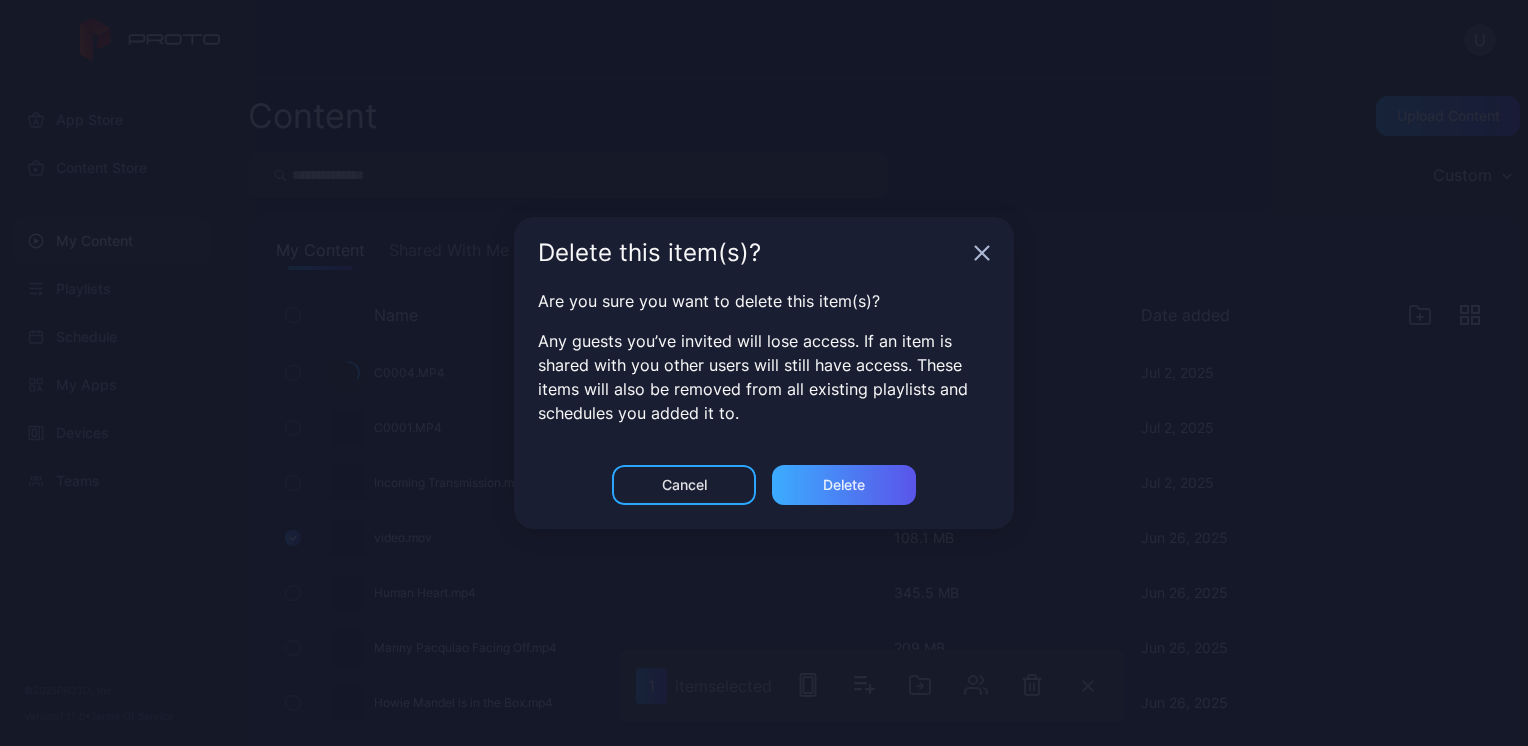 click on "Delete" at bounding box center [684, 485] 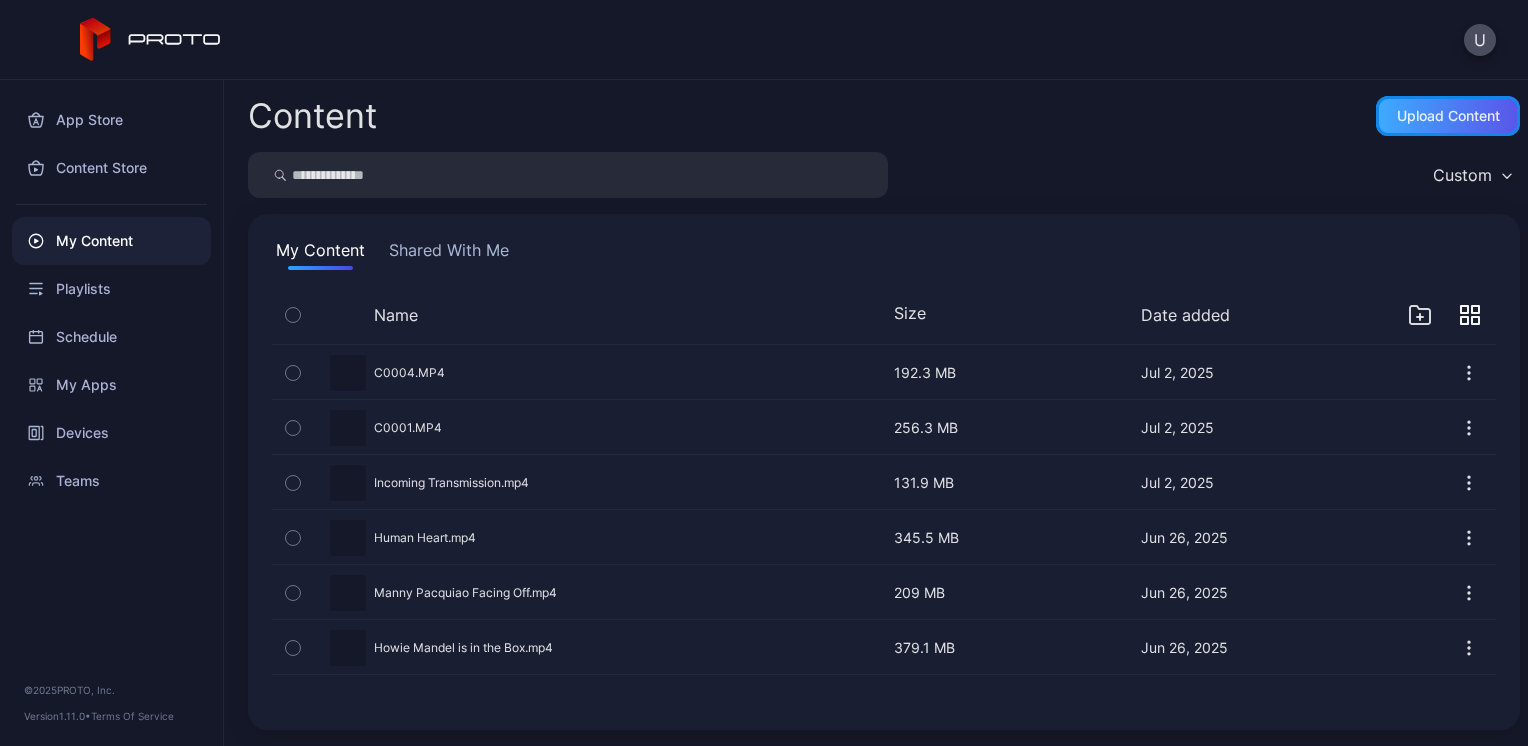 click on "Upload Content" at bounding box center [1448, 116] 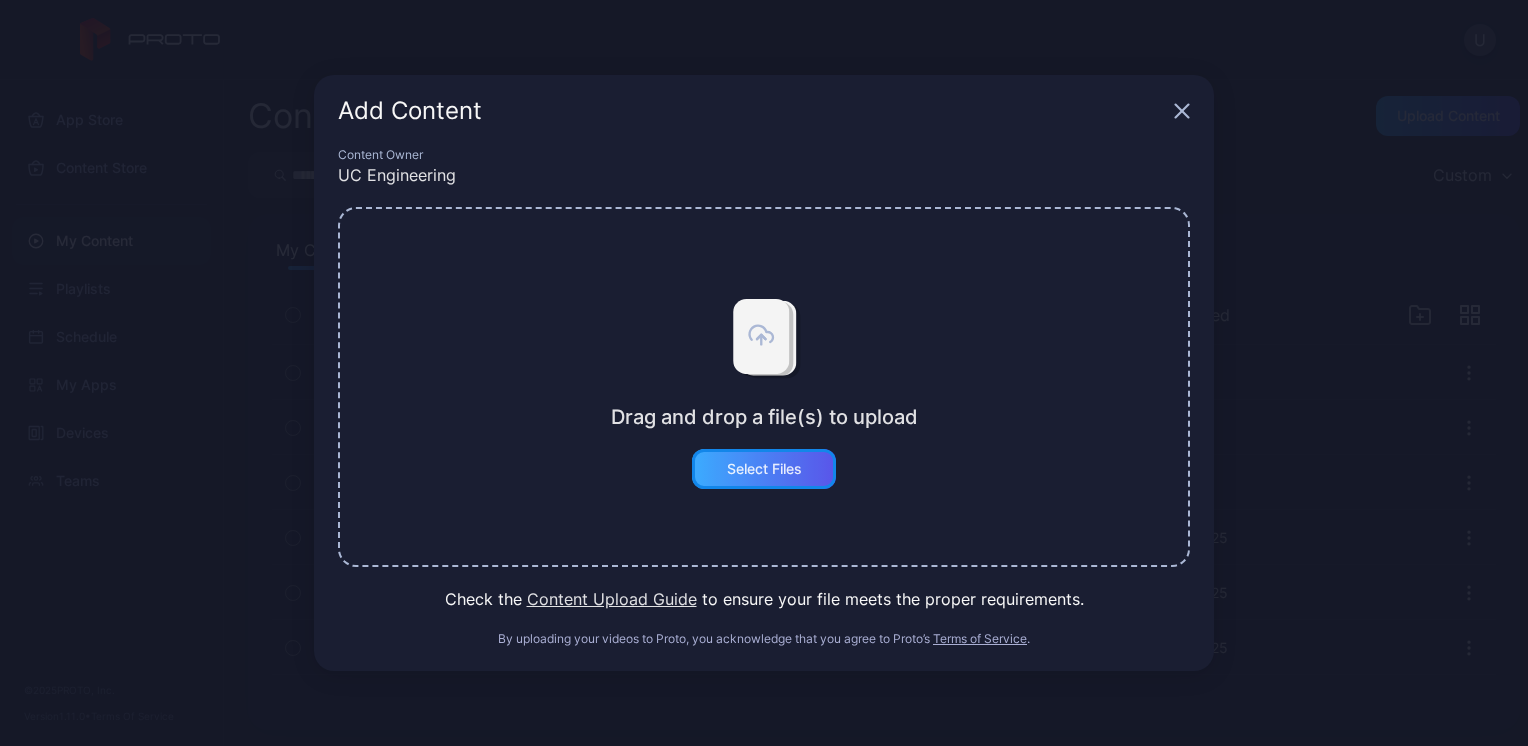 click on "Select Files" at bounding box center [764, 469] 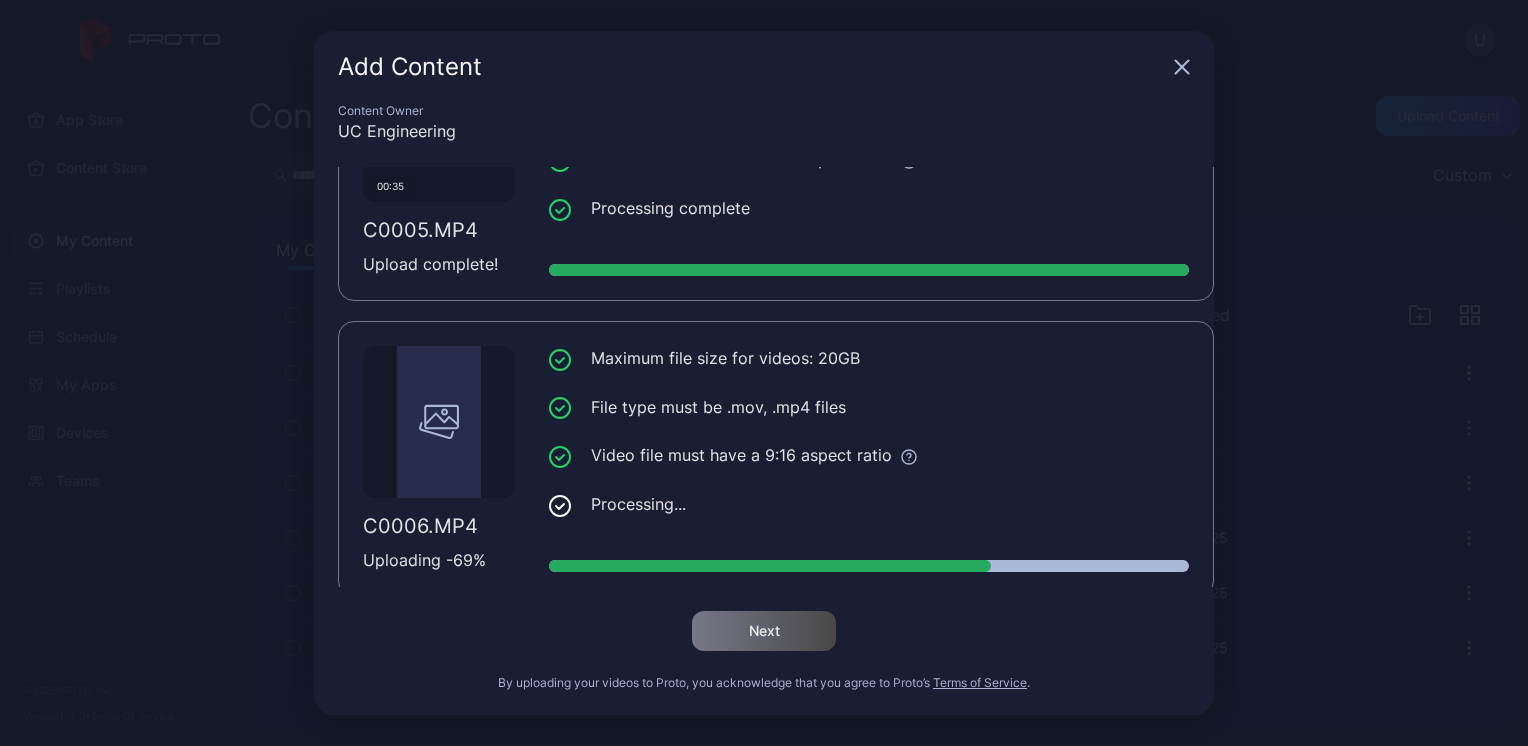 scroll, scrollTop: 151, scrollLeft: 0, axis: vertical 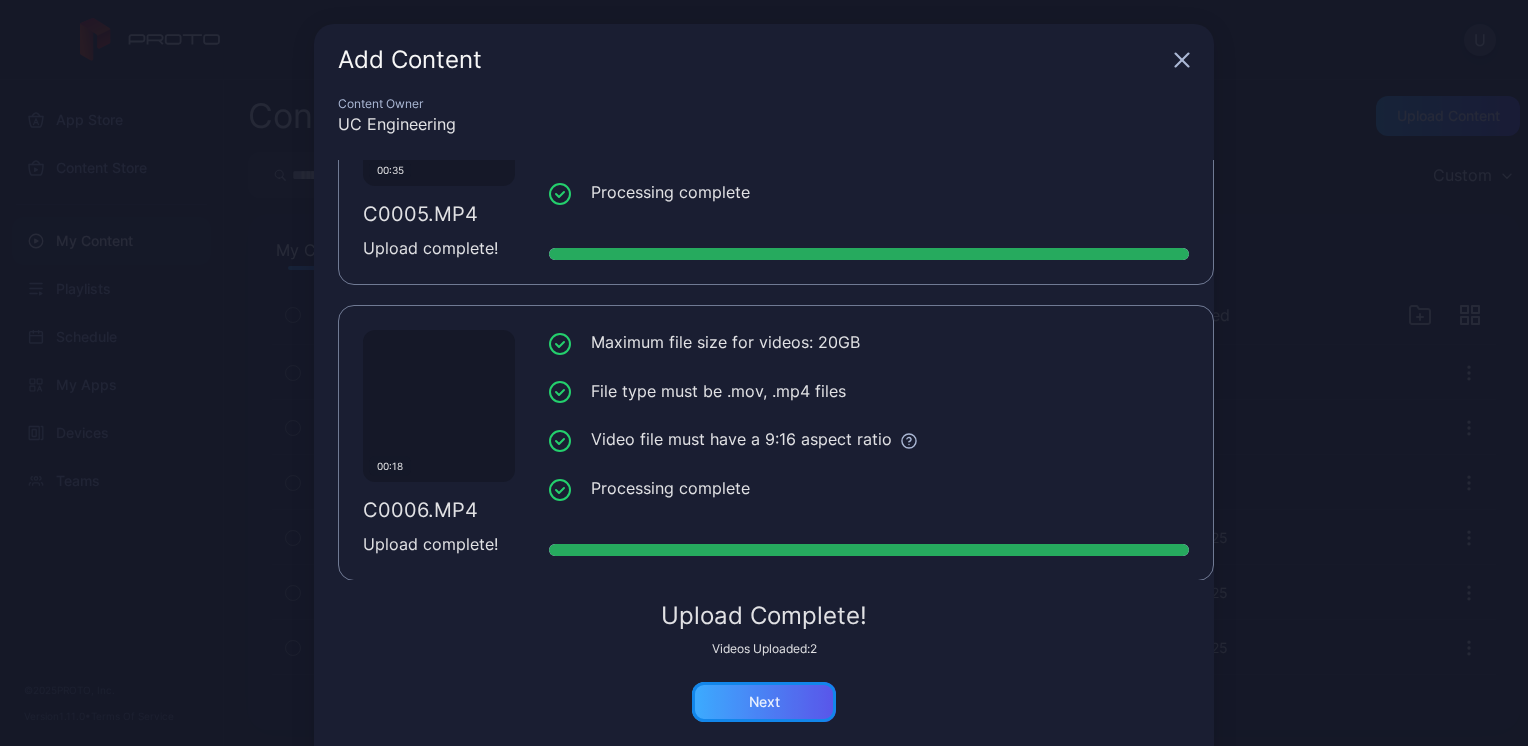 click on "Next" at bounding box center [764, 702] 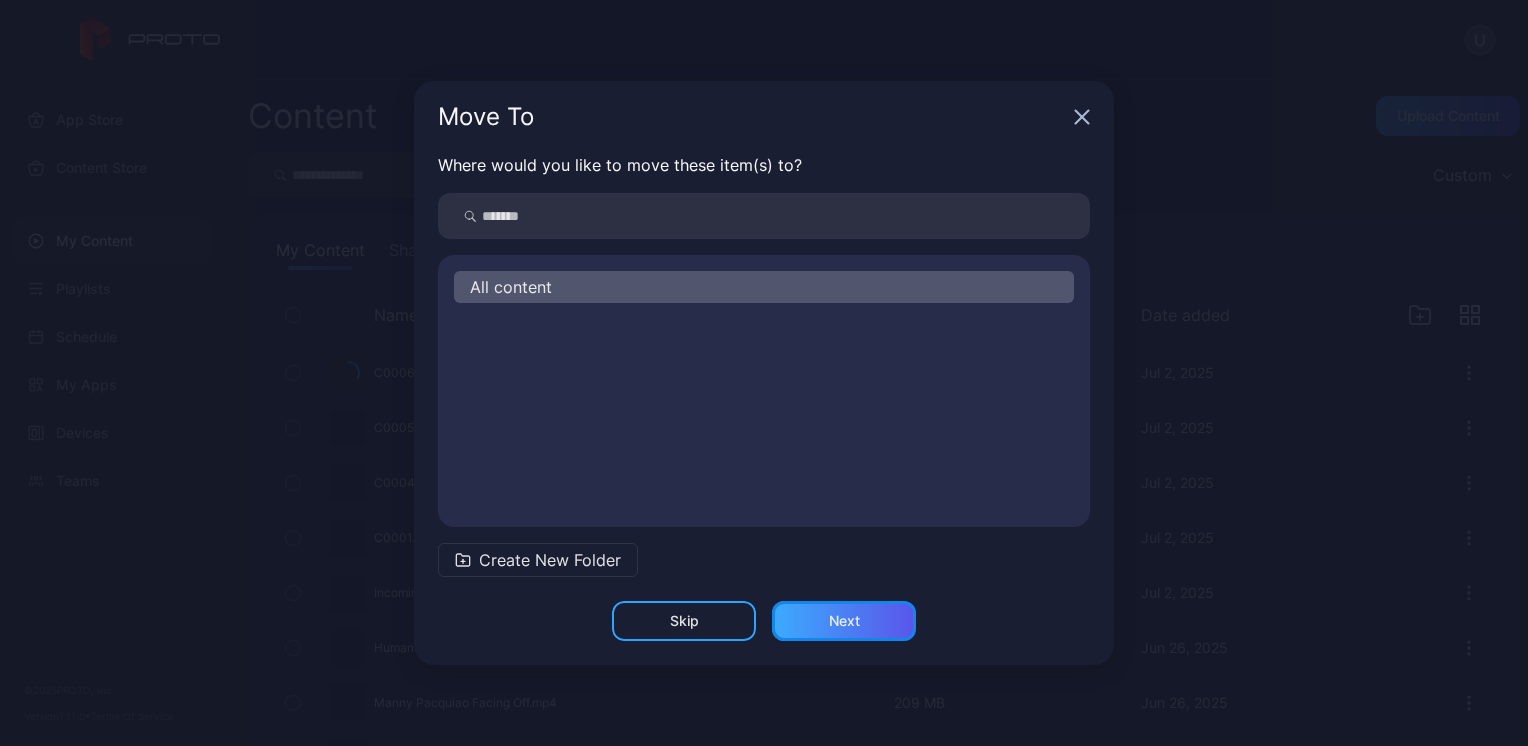 click on "Next" at bounding box center (684, 621) 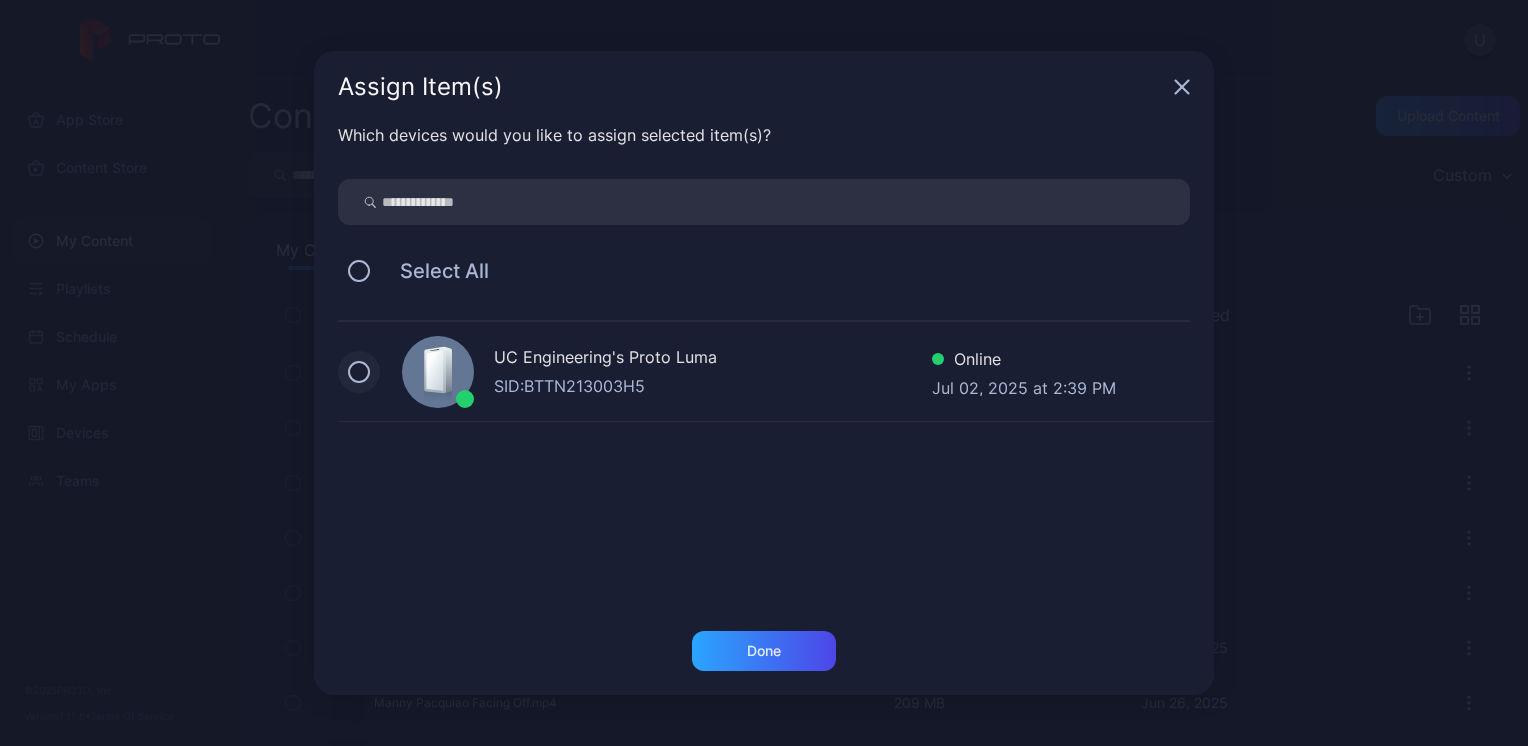 click at bounding box center (359, 372) 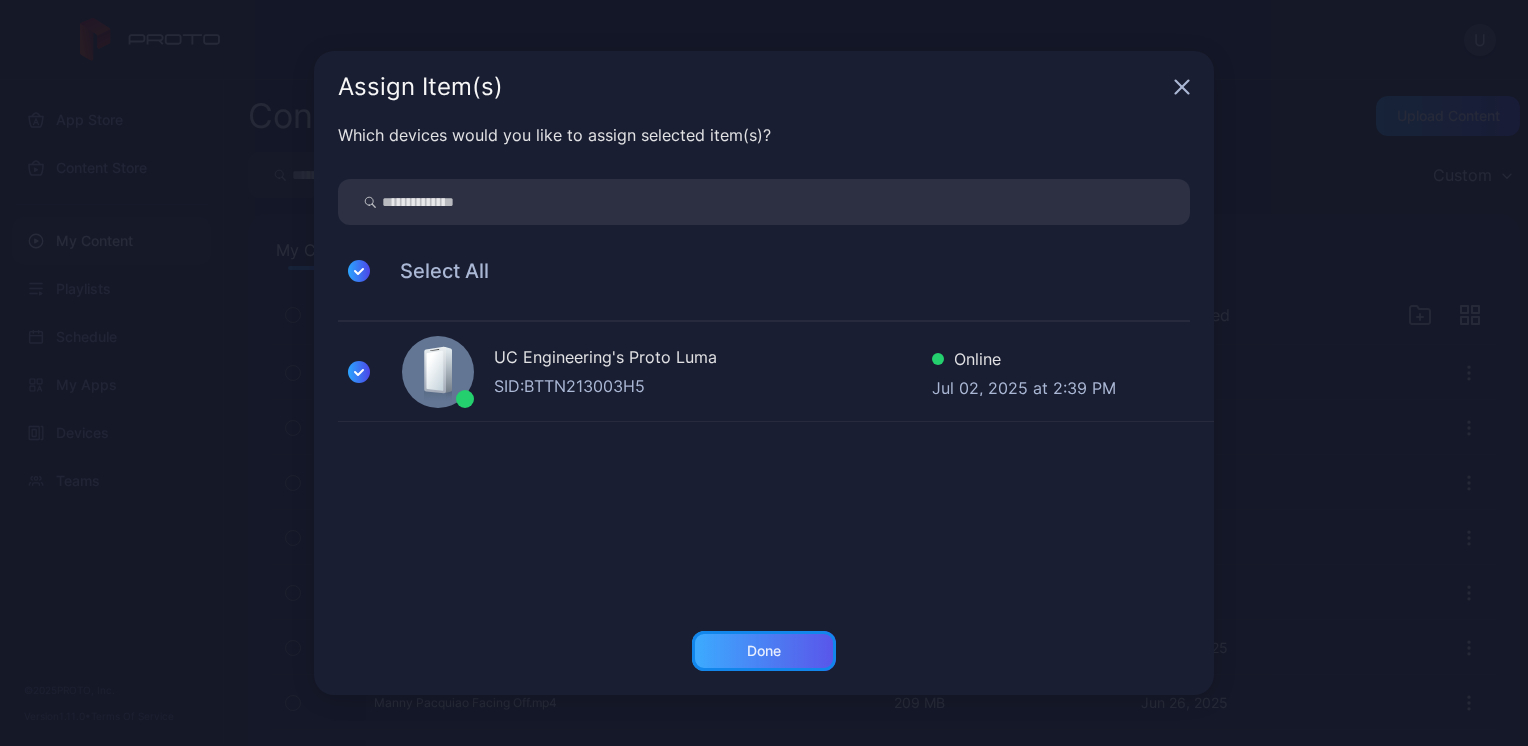 click on "Done" at bounding box center (764, 651) 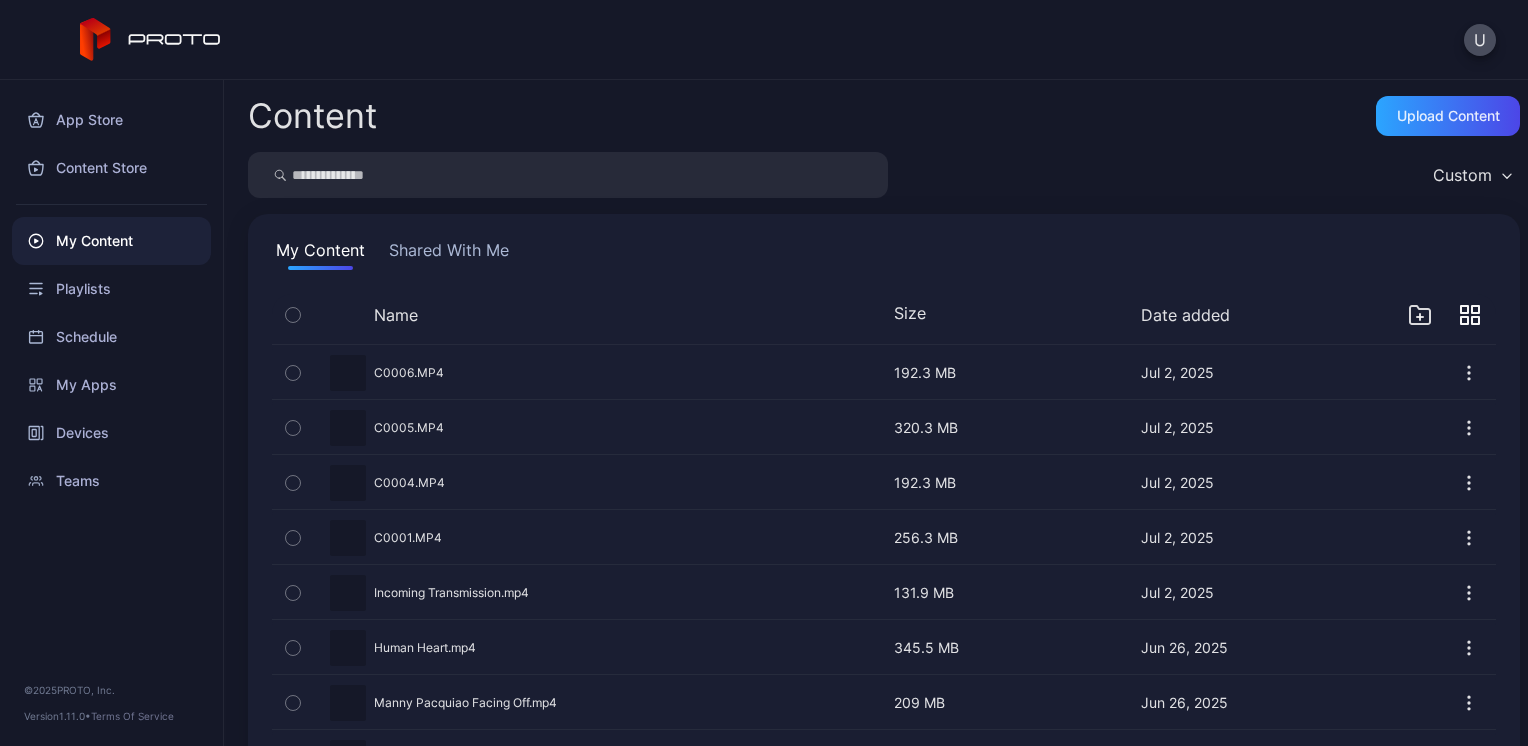 click at bounding box center (293, 373) 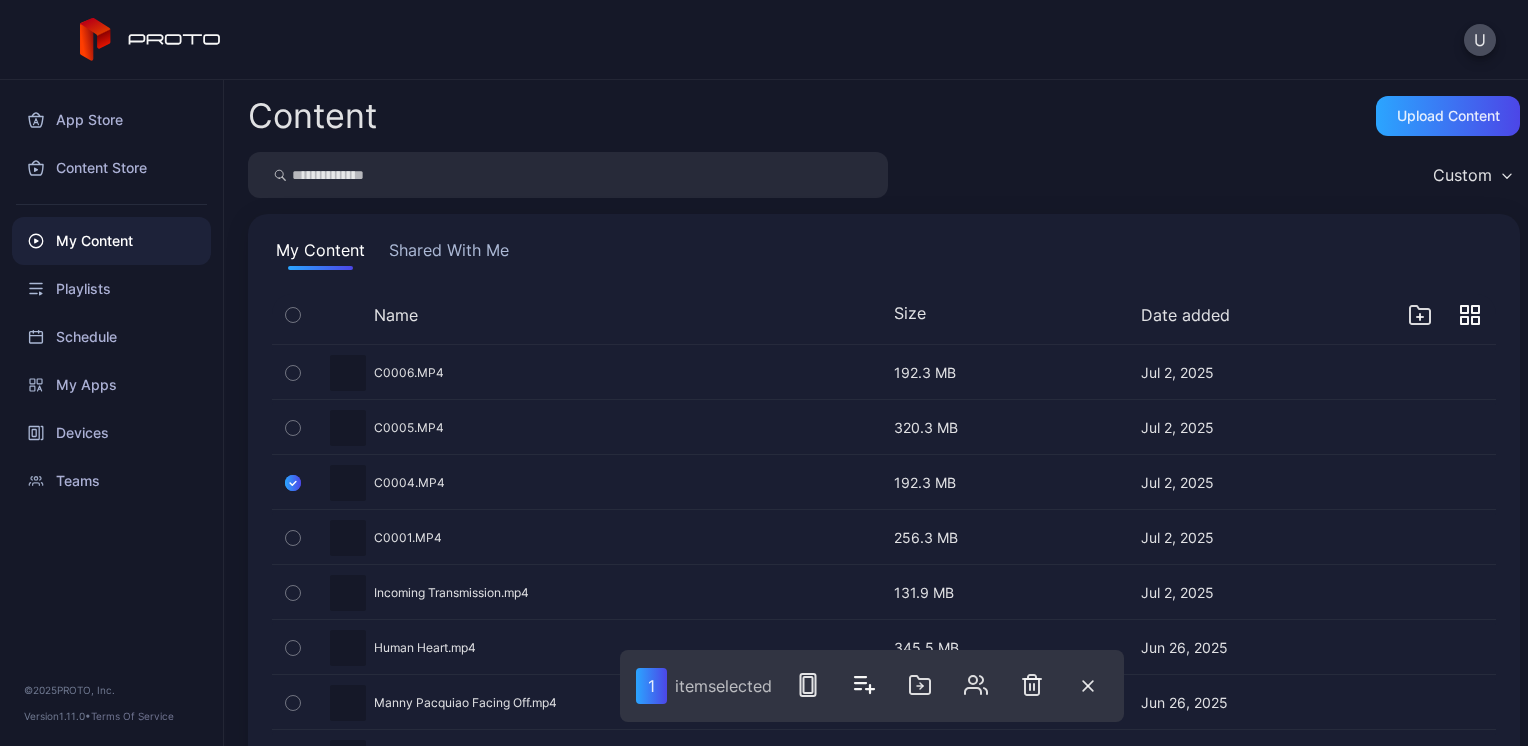 click at bounding box center [293, 373] 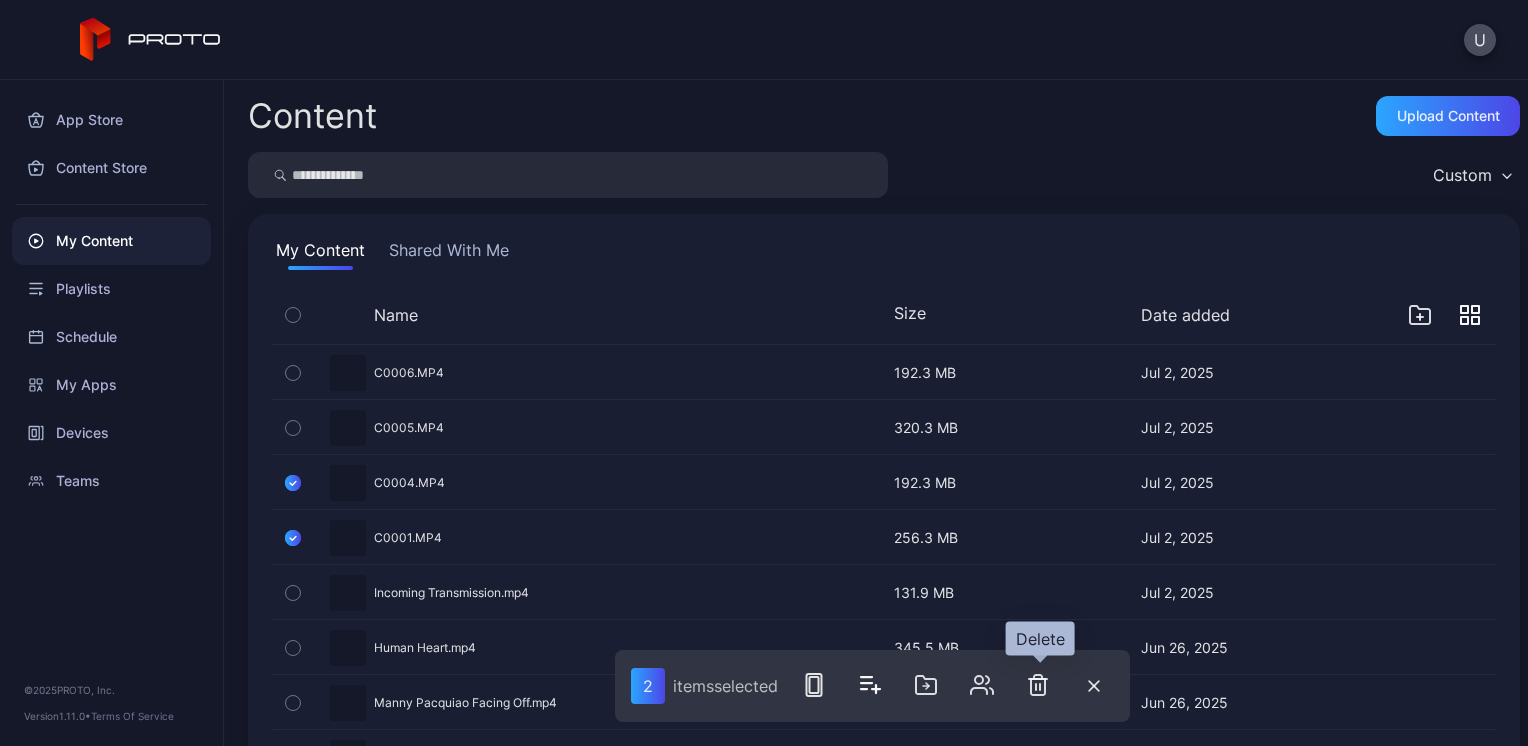 click at bounding box center (814, 685) 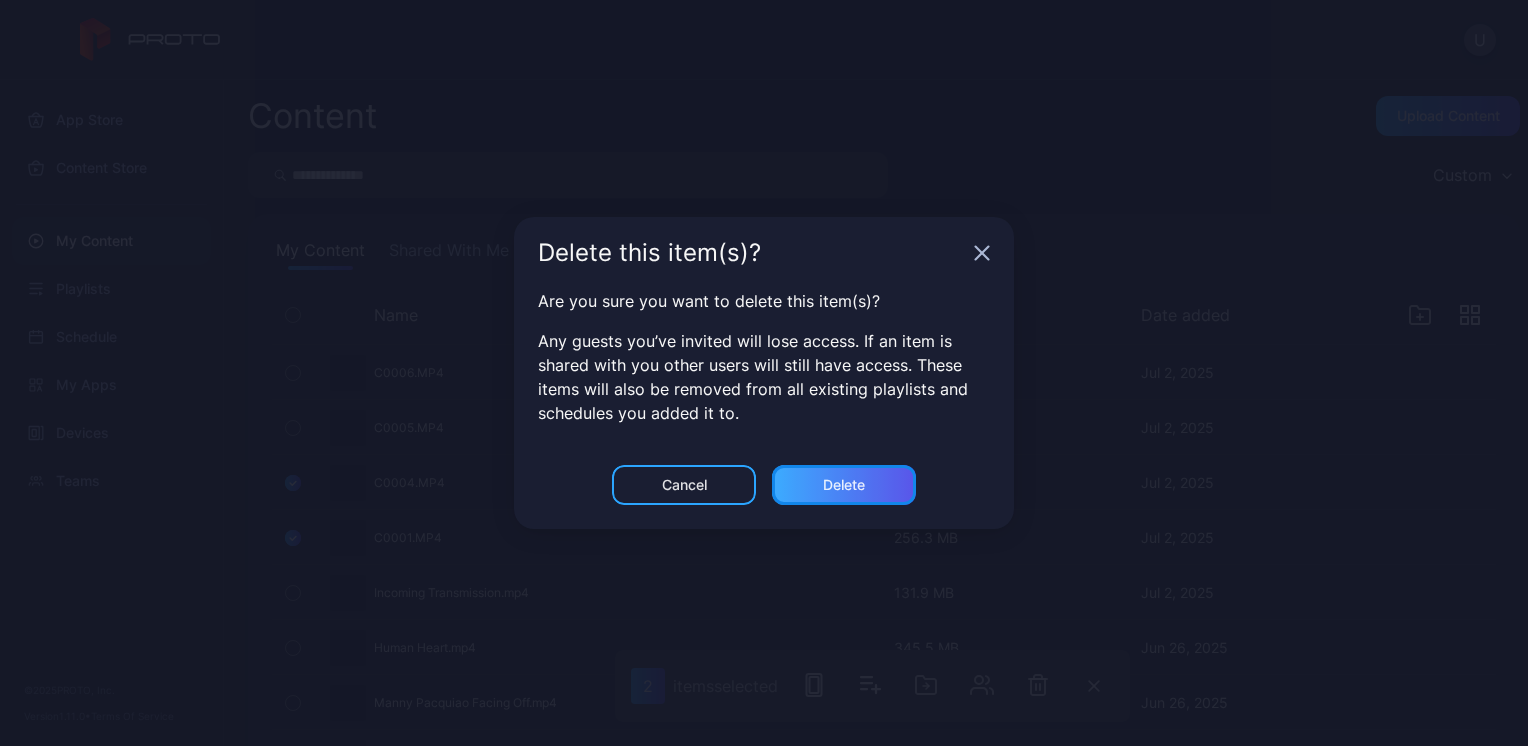 click on "Delete" at bounding box center [684, 485] 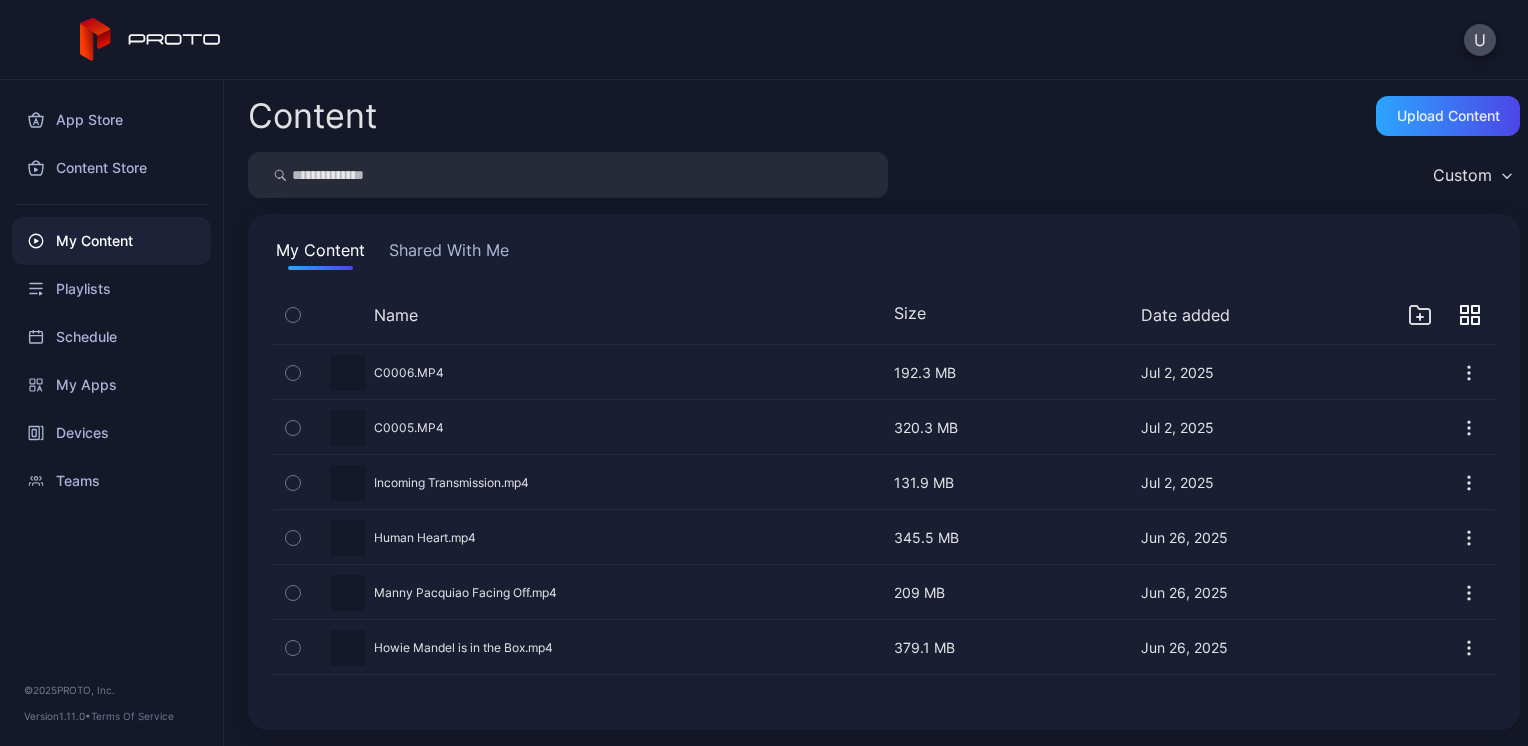 click at bounding box center (1469, 428) 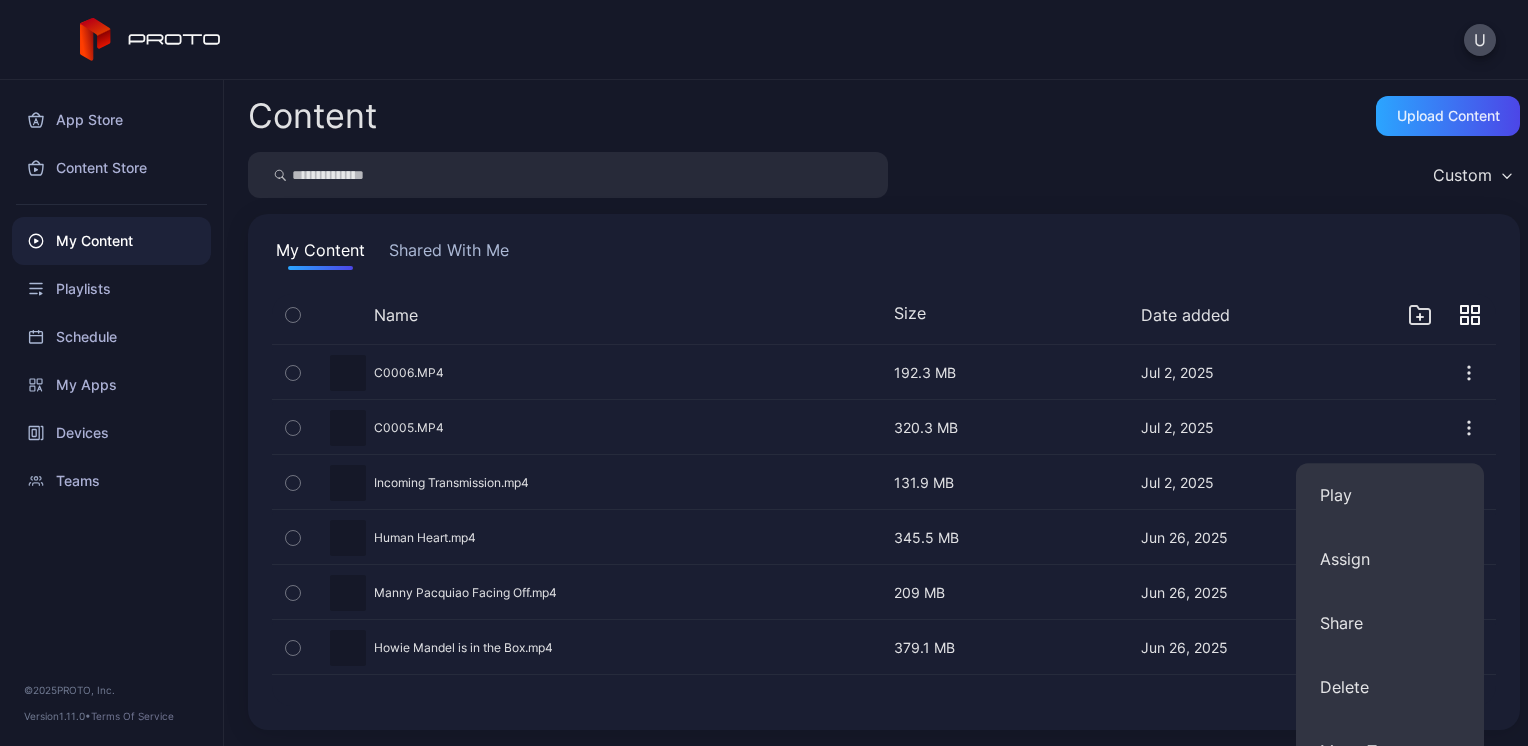 click on "Preview" at bounding box center [884, 427] 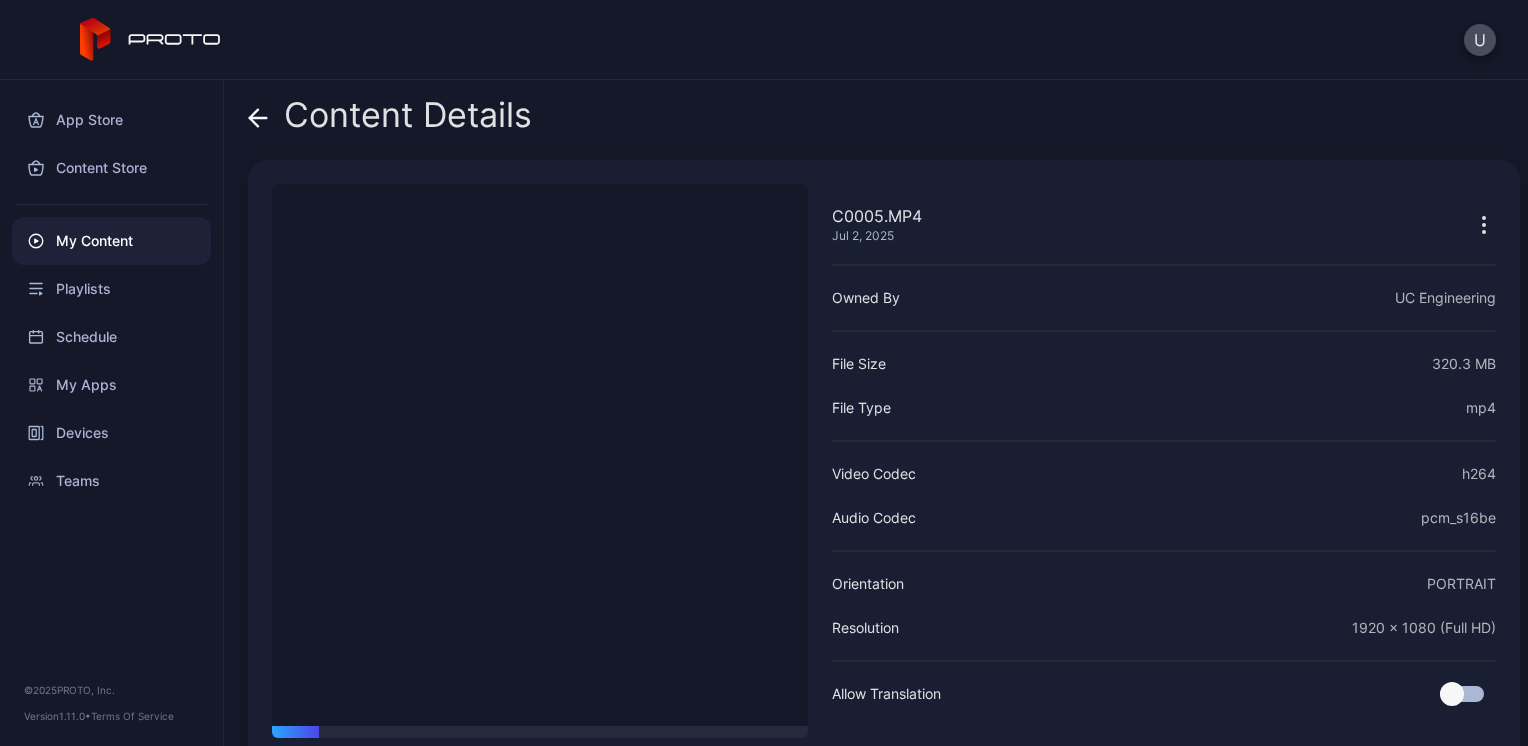click at bounding box center (1484, 225) 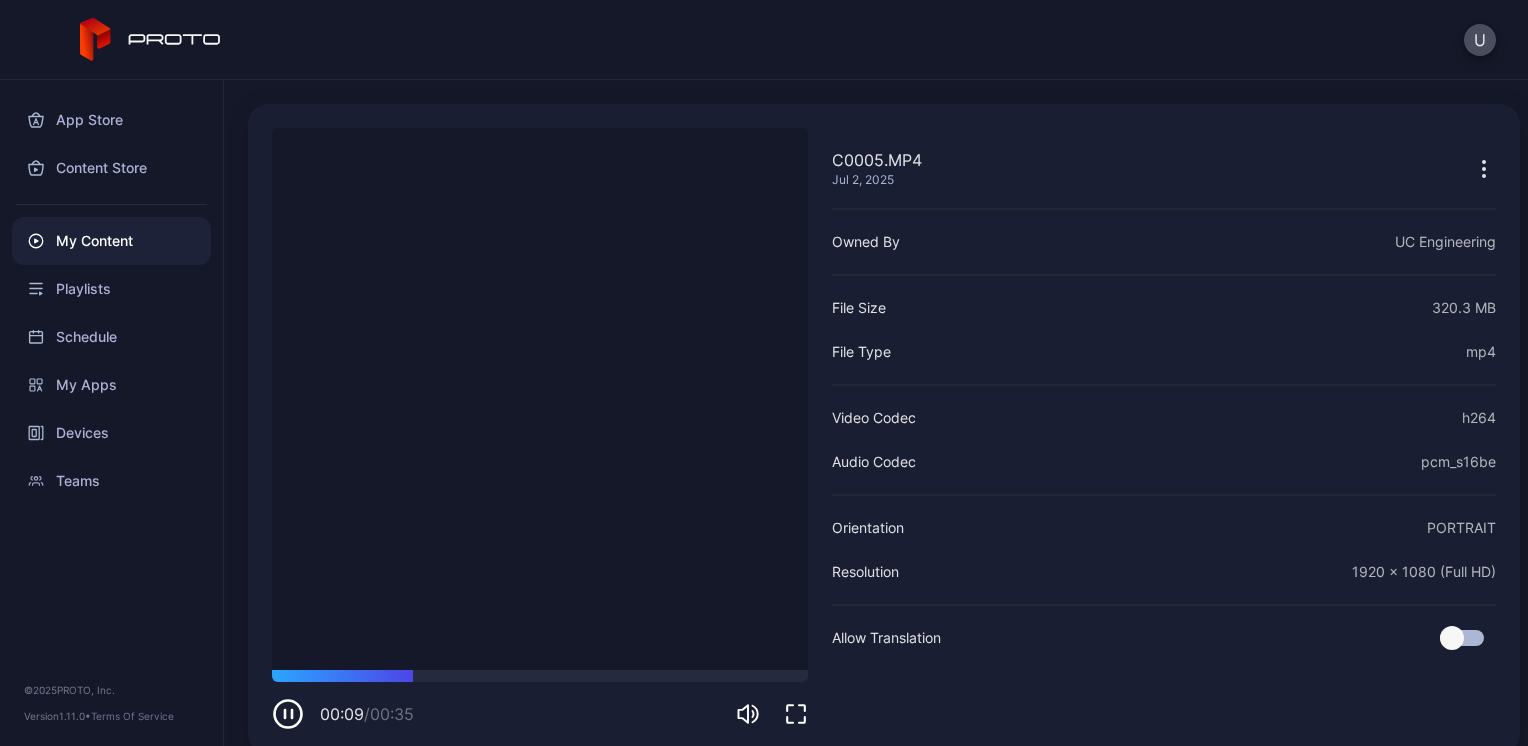 scroll, scrollTop: 80, scrollLeft: 0, axis: vertical 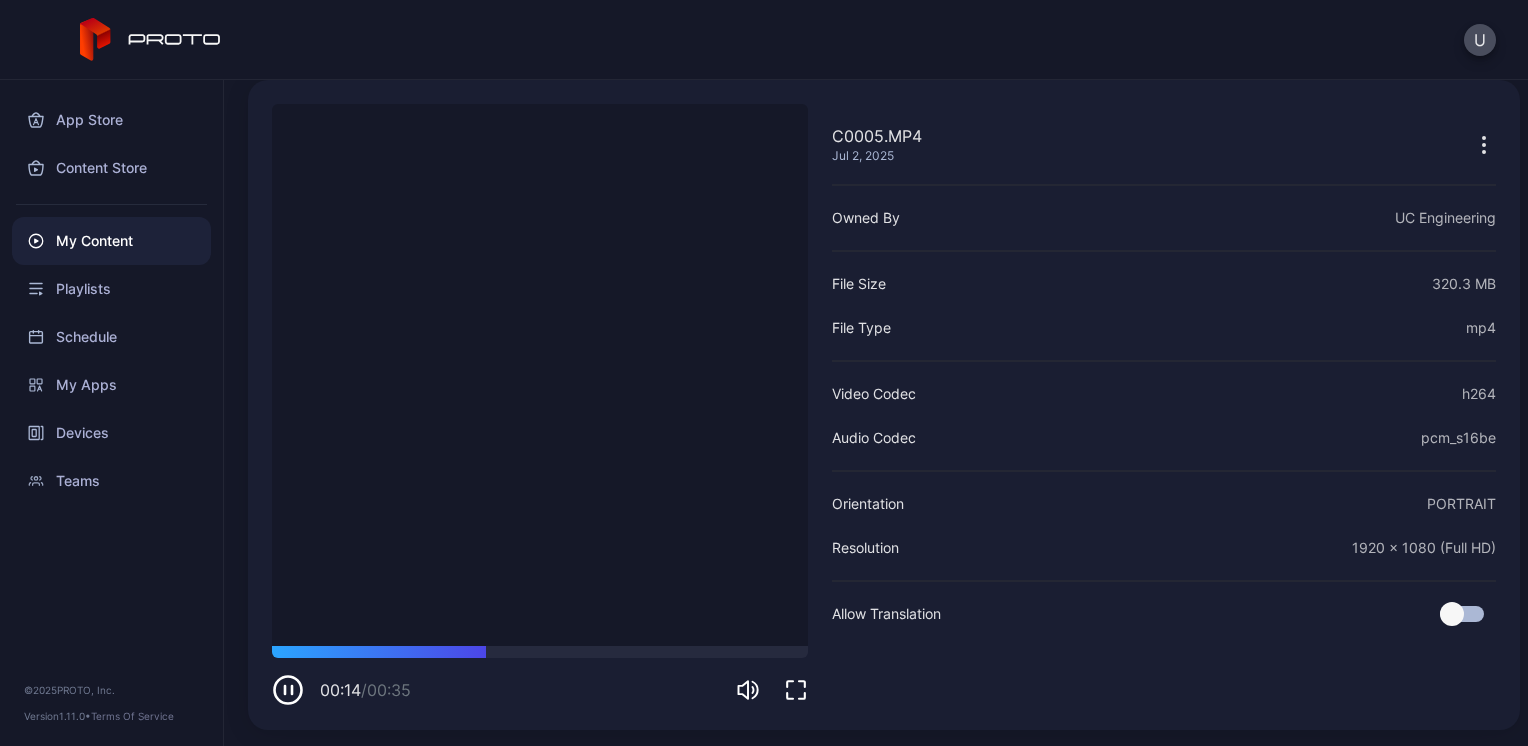 click at bounding box center (288, 690) 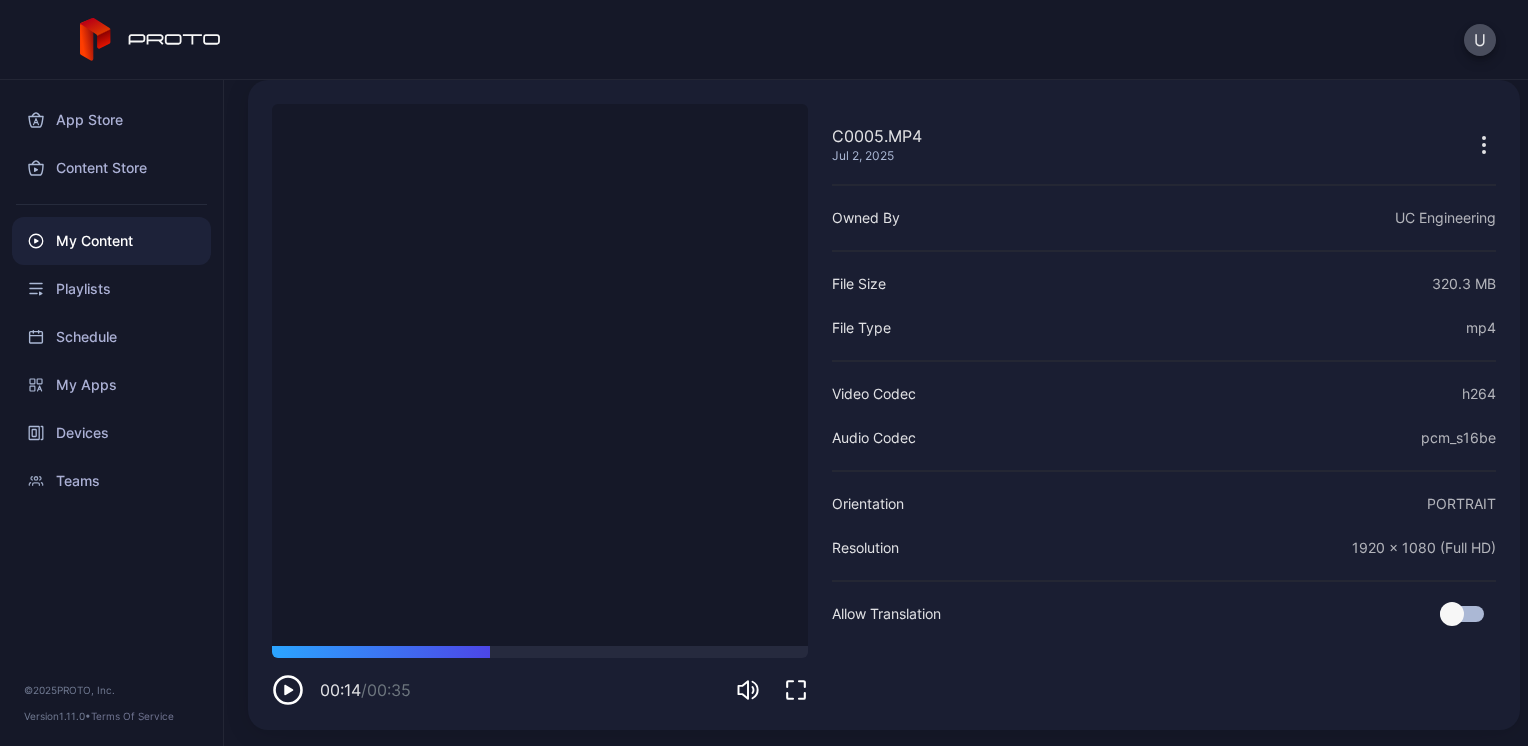click at bounding box center (288, 690) 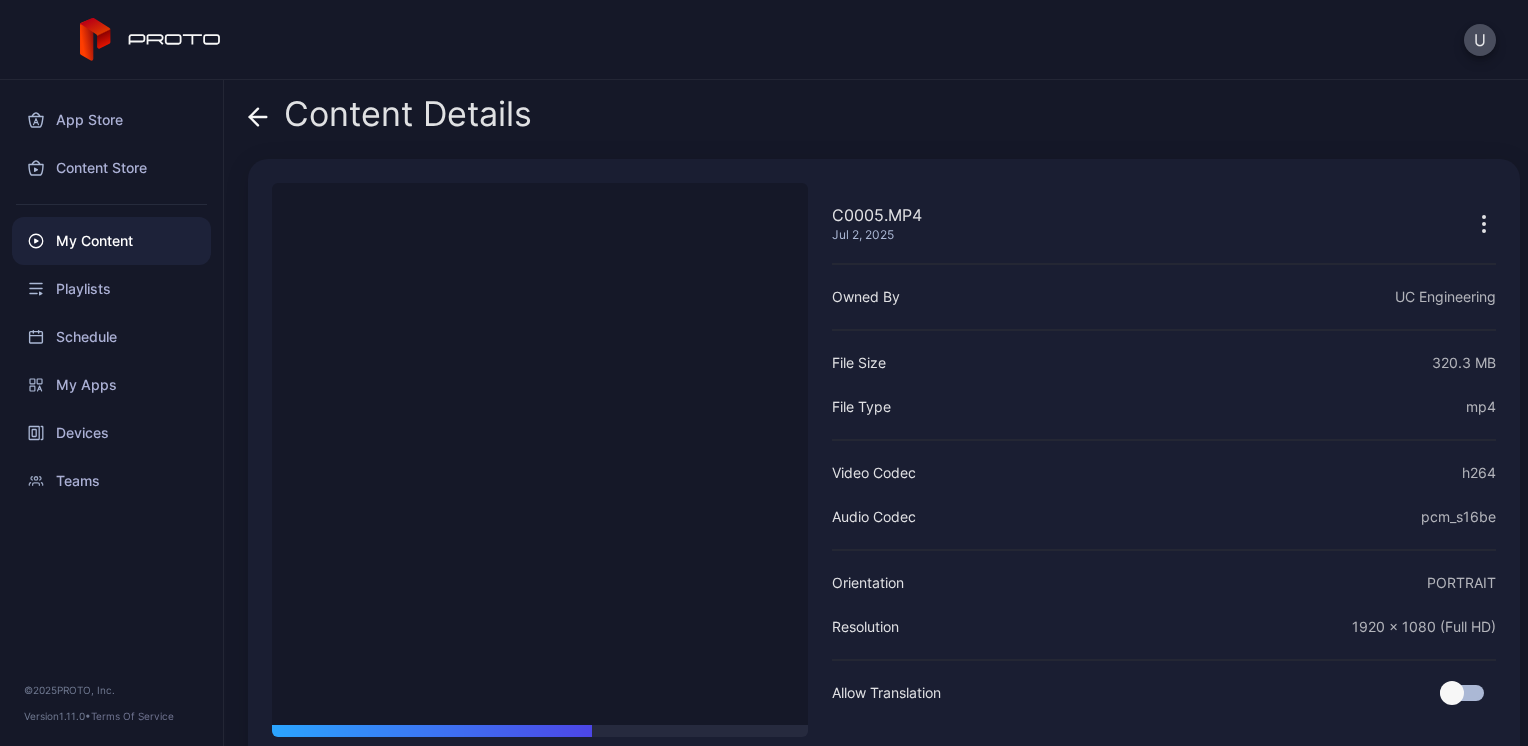 scroll, scrollTop: 0, scrollLeft: 0, axis: both 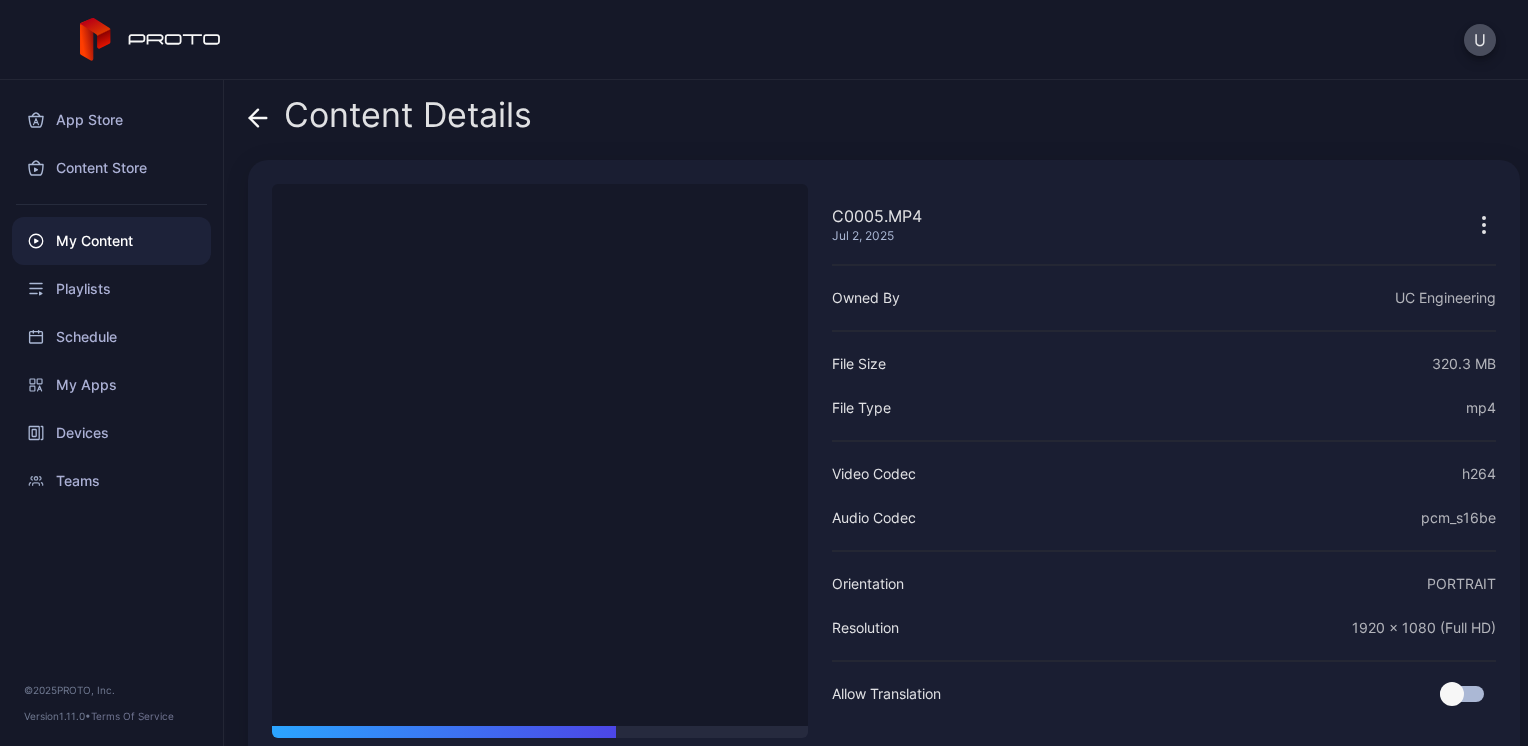 click at bounding box center [1484, 225] 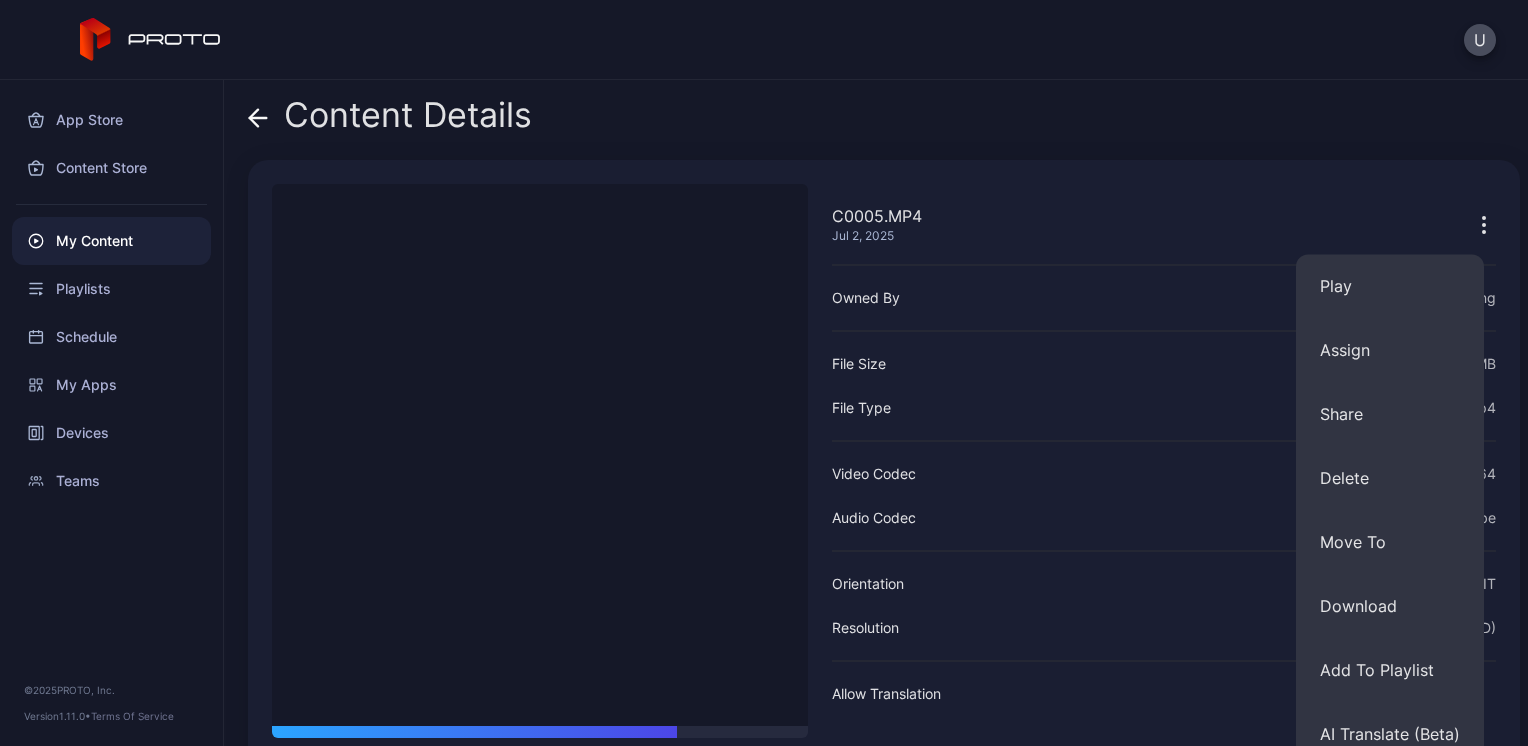 click on "U" at bounding box center (764, 40) 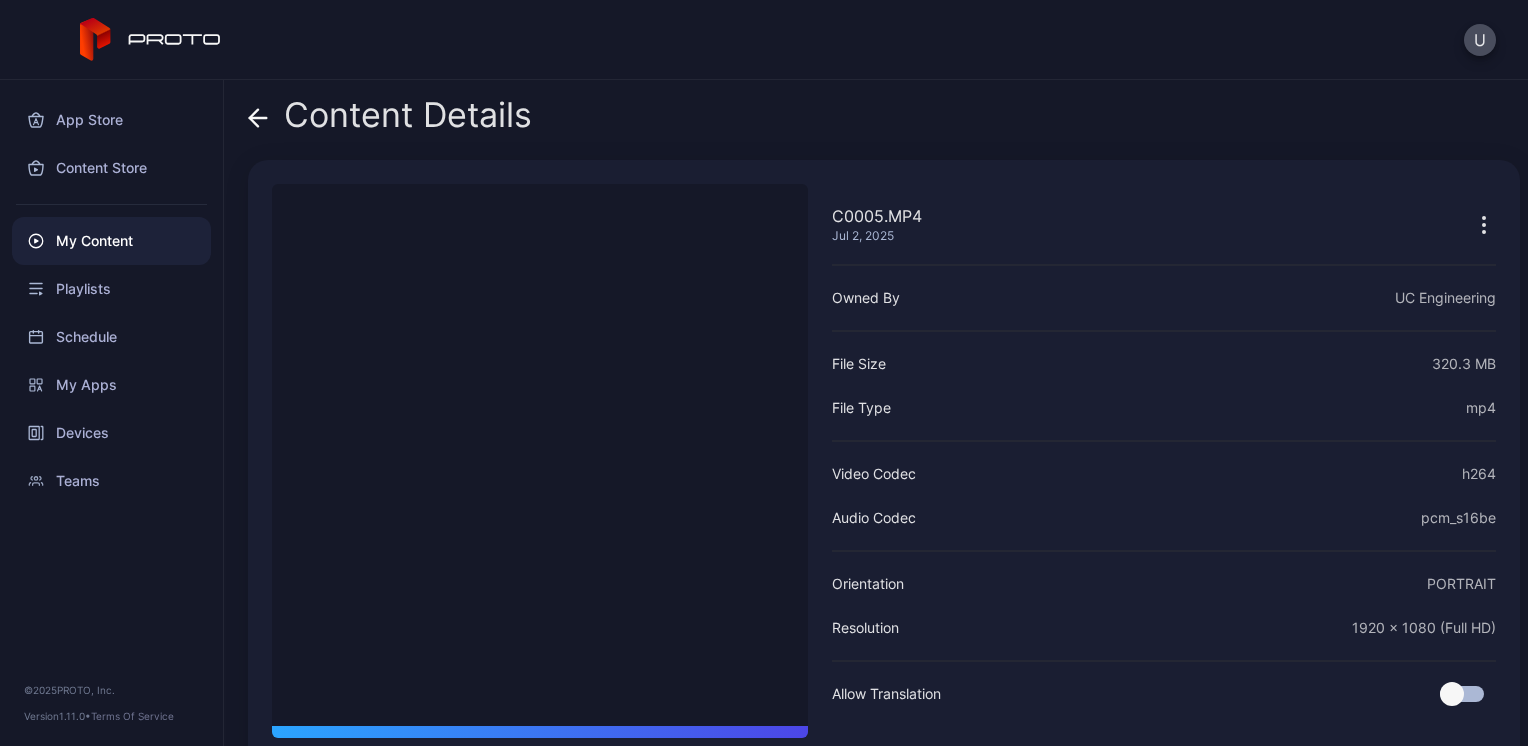 click at bounding box center [258, 118] 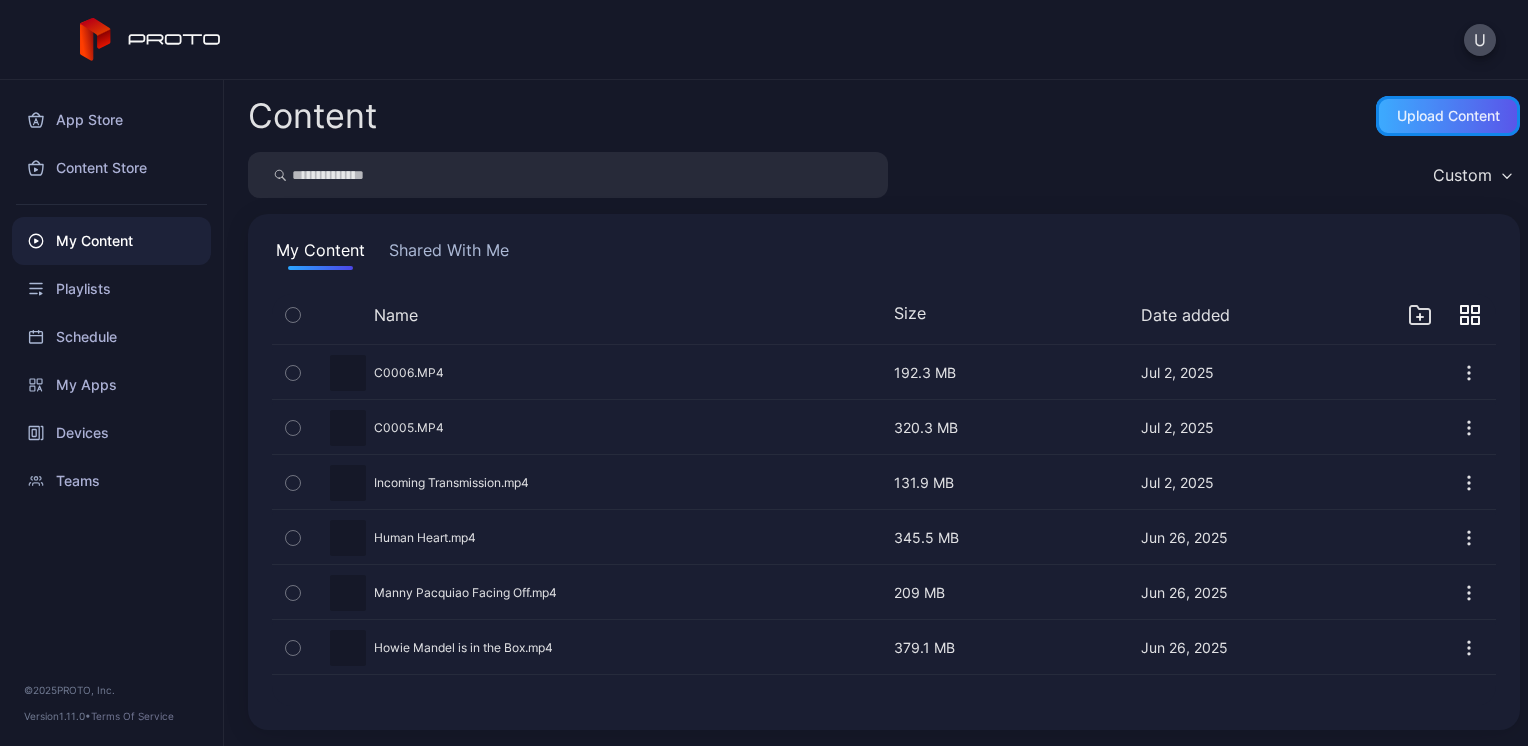 click on "Upload Content" at bounding box center (1448, 116) 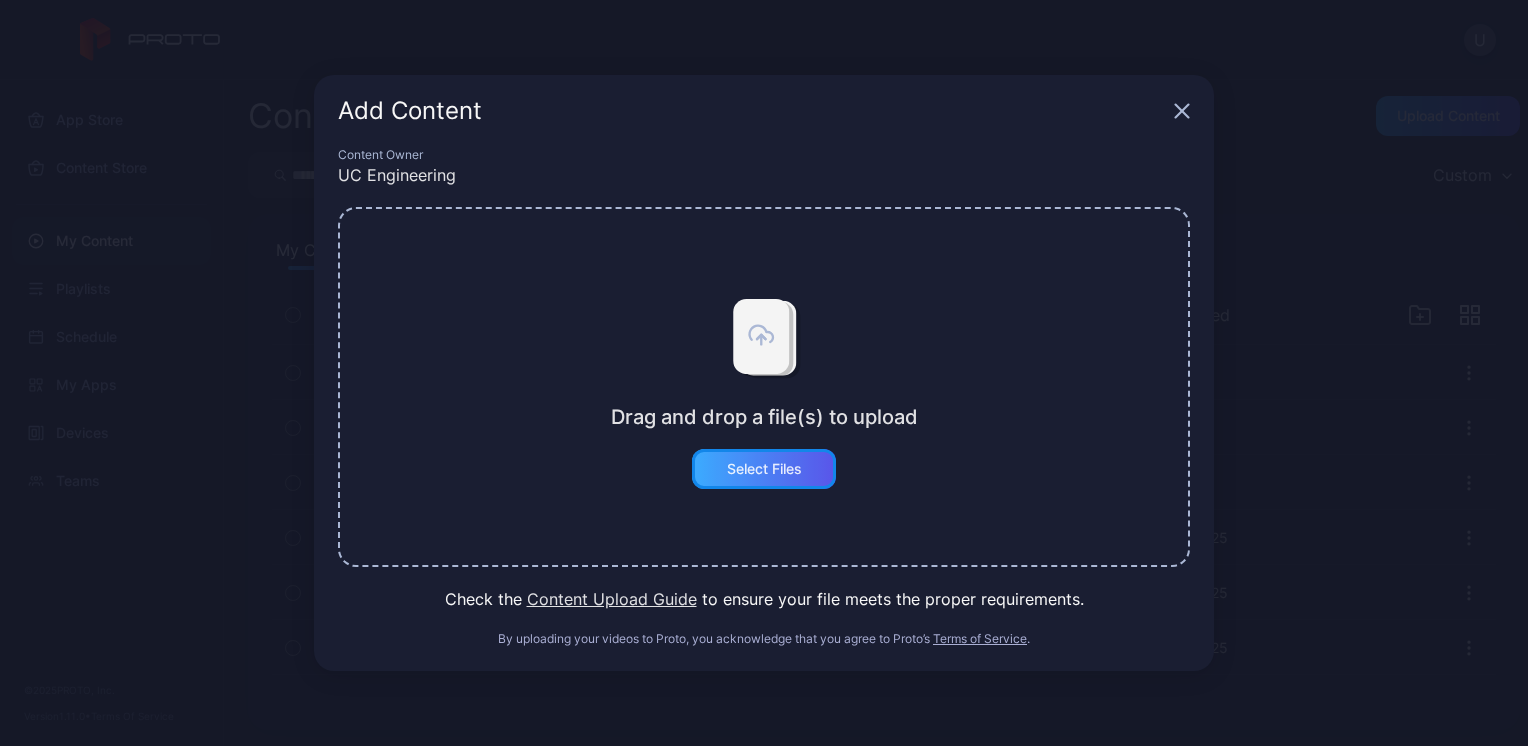click on "Select Files" at bounding box center (764, 469) 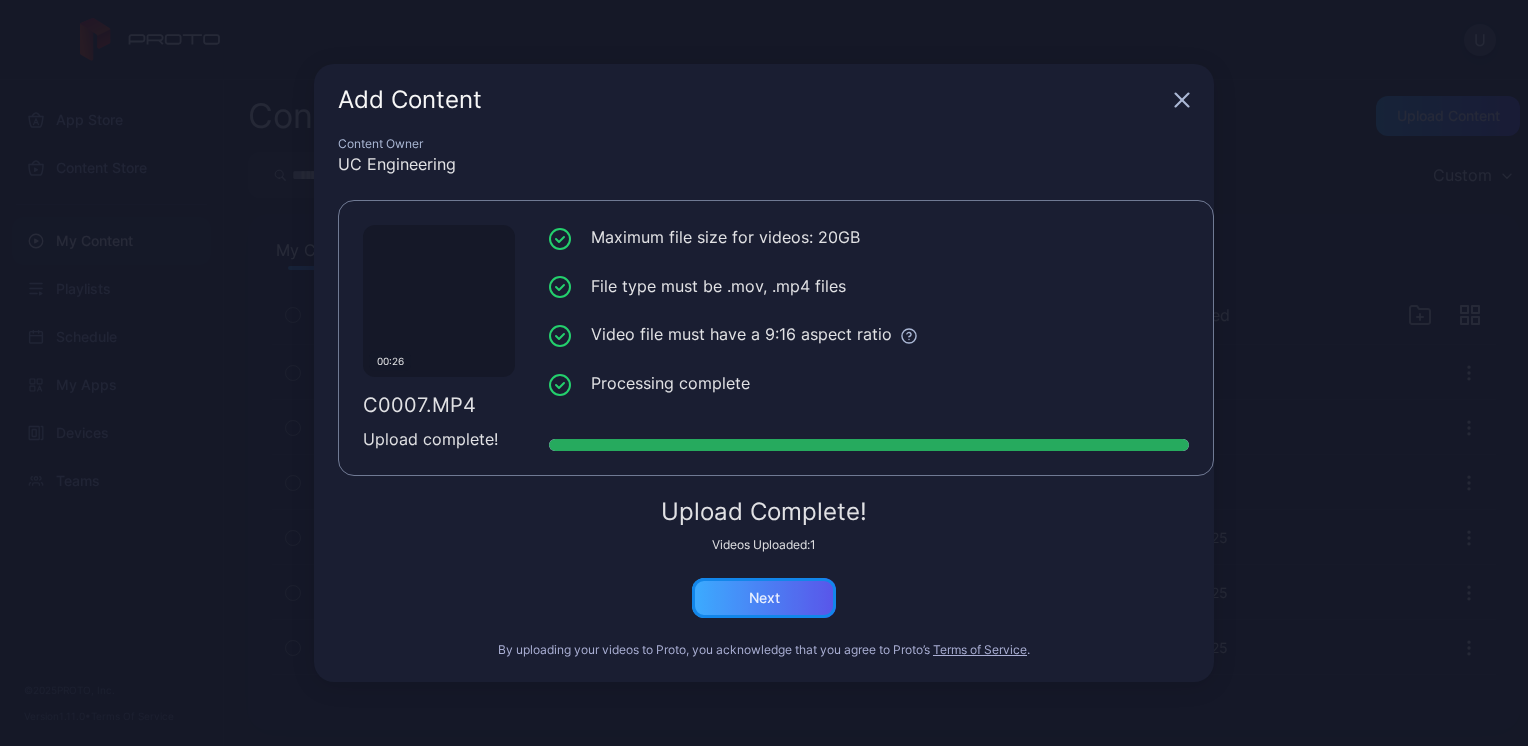 click on "Next" at bounding box center [764, 598] 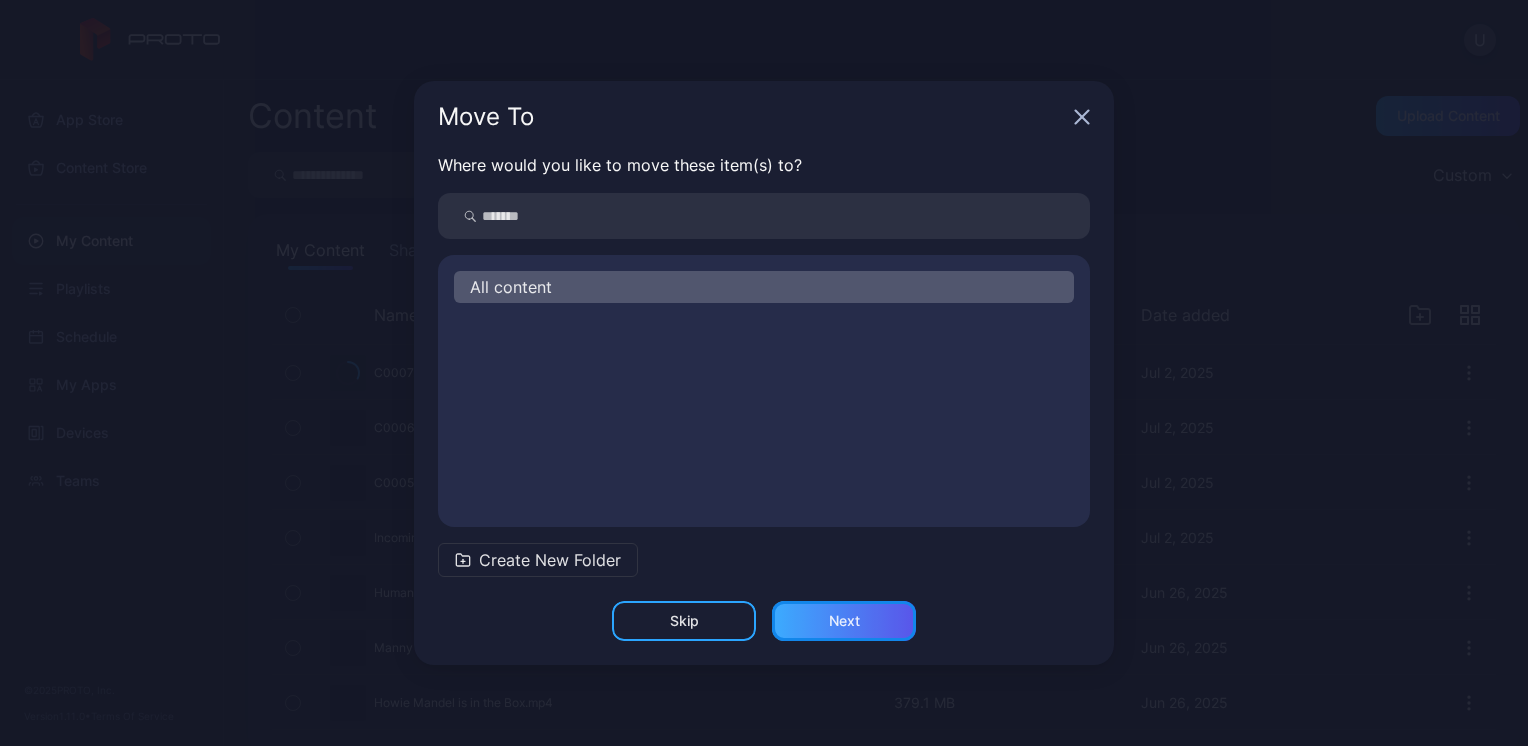 click on "Next" at bounding box center (684, 621) 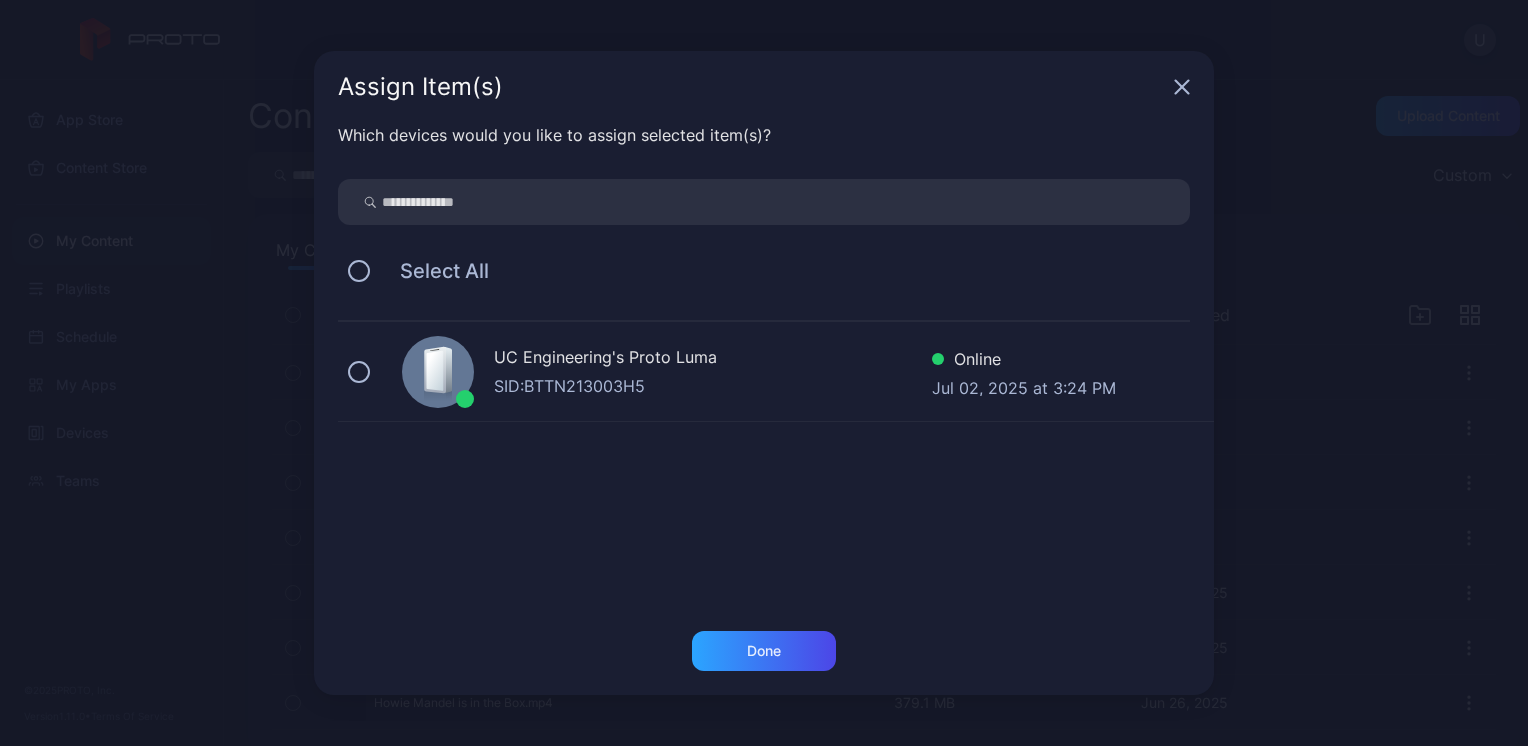 click on "UC Engineering's Proto Luma SID: BTTN213003H5 Online Jul 02, 2025 at 3:24 PM" at bounding box center (776, 372) 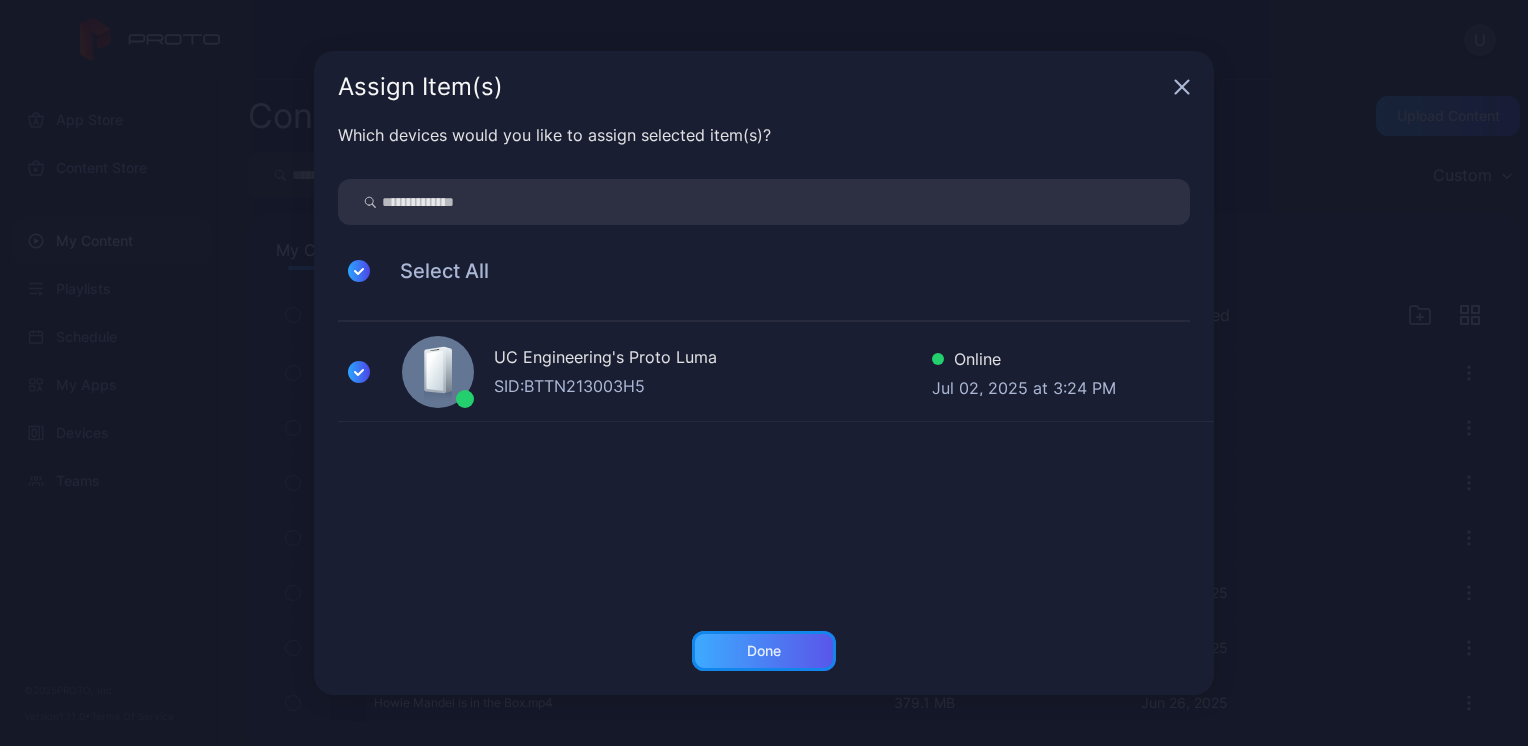 click on "Done" at bounding box center [764, 651] 